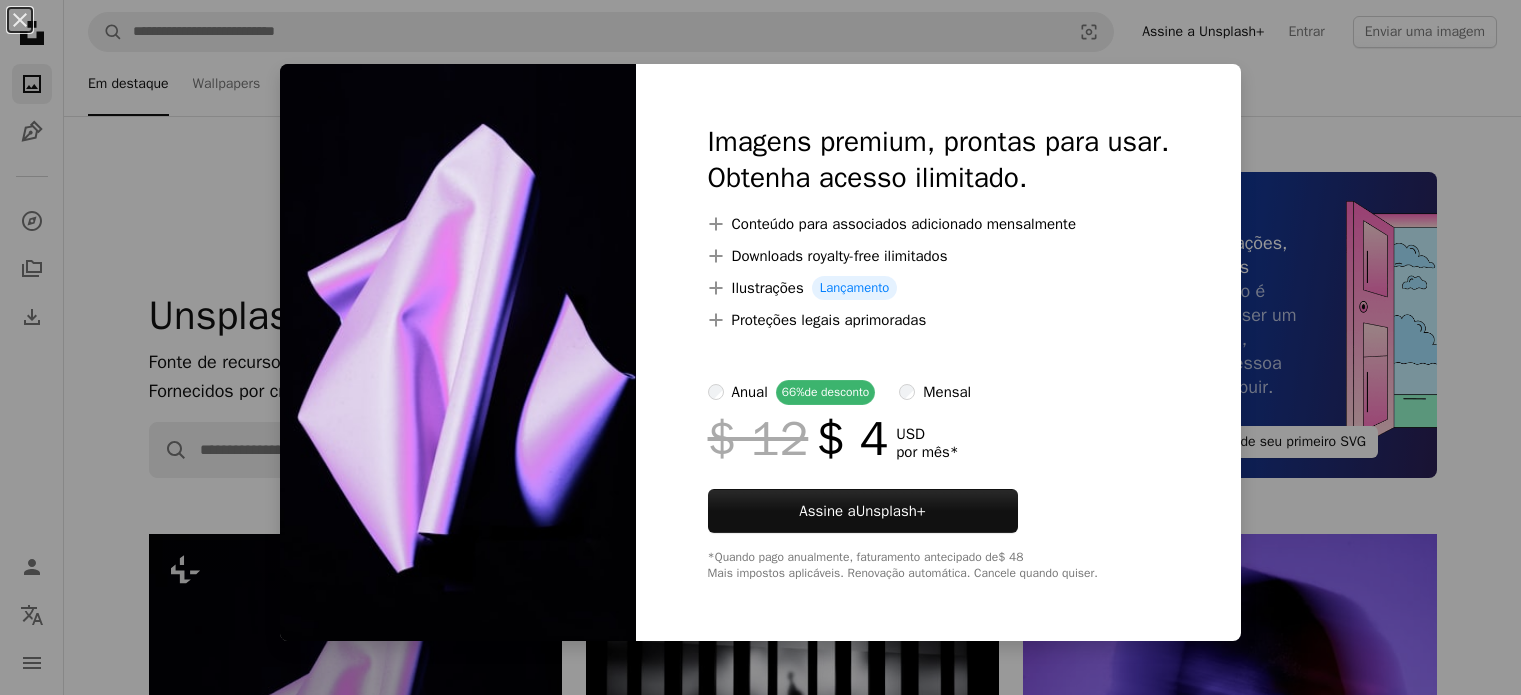scroll, scrollTop: 500, scrollLeft: 0, axis: vertical 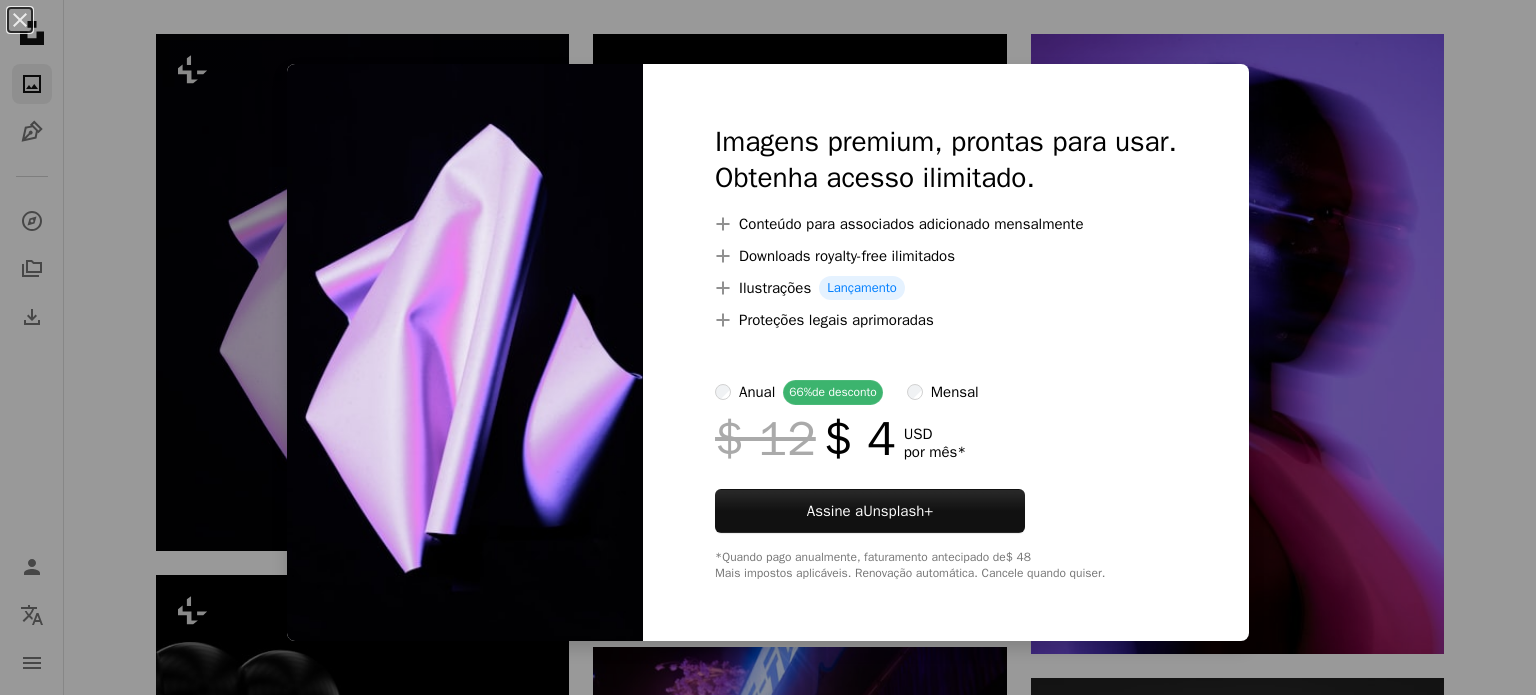 click on "An X shape Imagens premium, prontas para usar. Obtenha acesso ilimitado. A plus sign Conteúdo para associados adicionado mensalmente A plus sign Downloads royalty-free ilimitados A plus sign Ilustrações  Lançamento A plus sign Proteções legais aprimoradas anual 66%  de desconto mensal $ 12   $ 4 USD por mês * Assine a  Unsplash+ *Quando pago anualmente, faturamento antecipado de  $ 48 Mais impostos aplicáveis. Renovação automática. Cancele quando quiser." at bounding box center [768, 347] 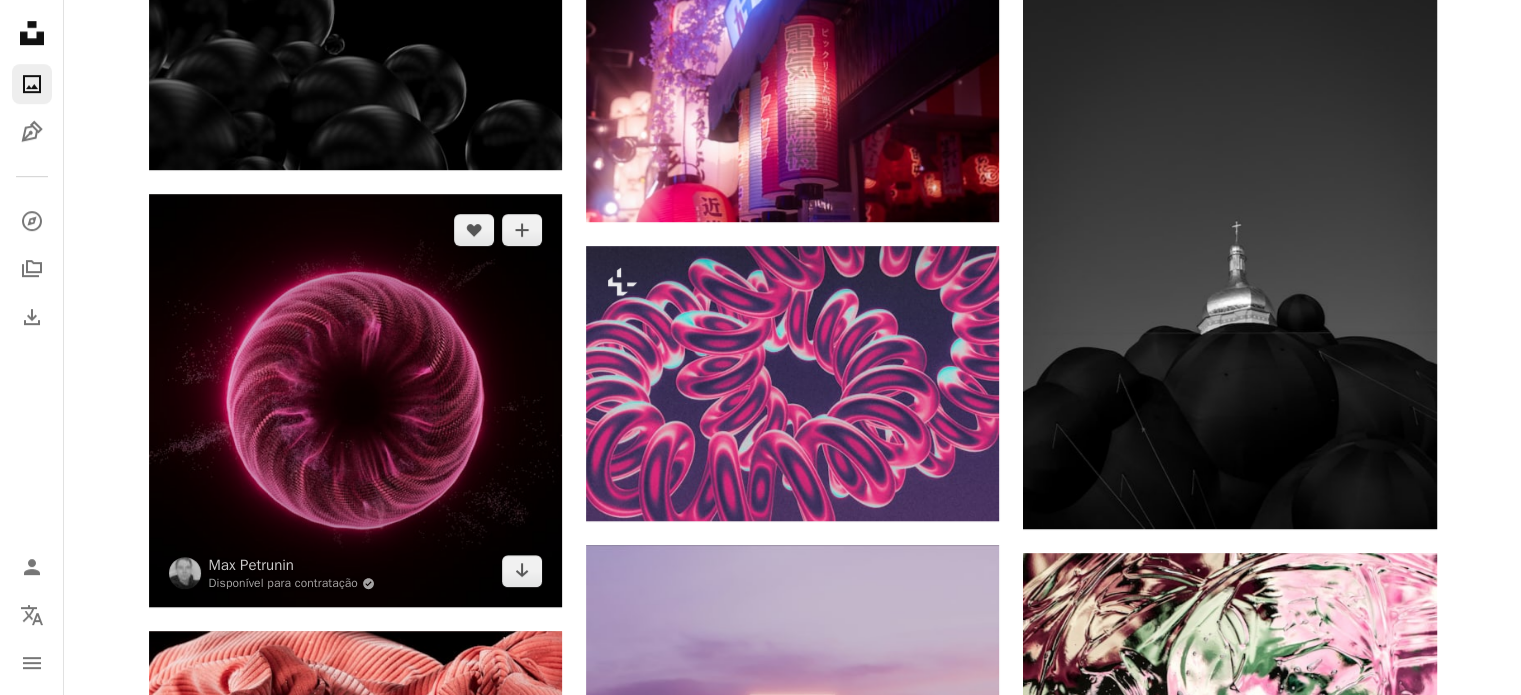 scroll, scrollTop: 1300, scrollLeft: 0, axis: vertical 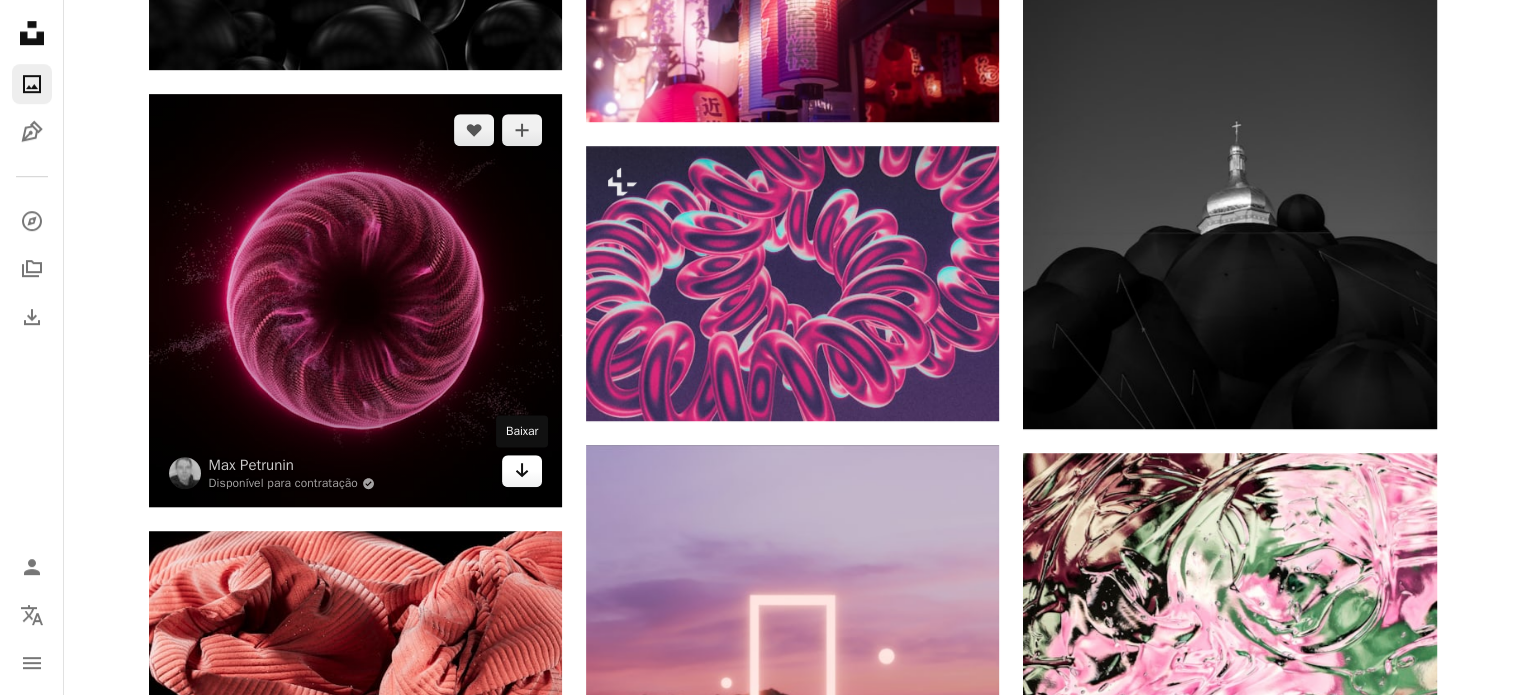 click on "Arrow pointing down" 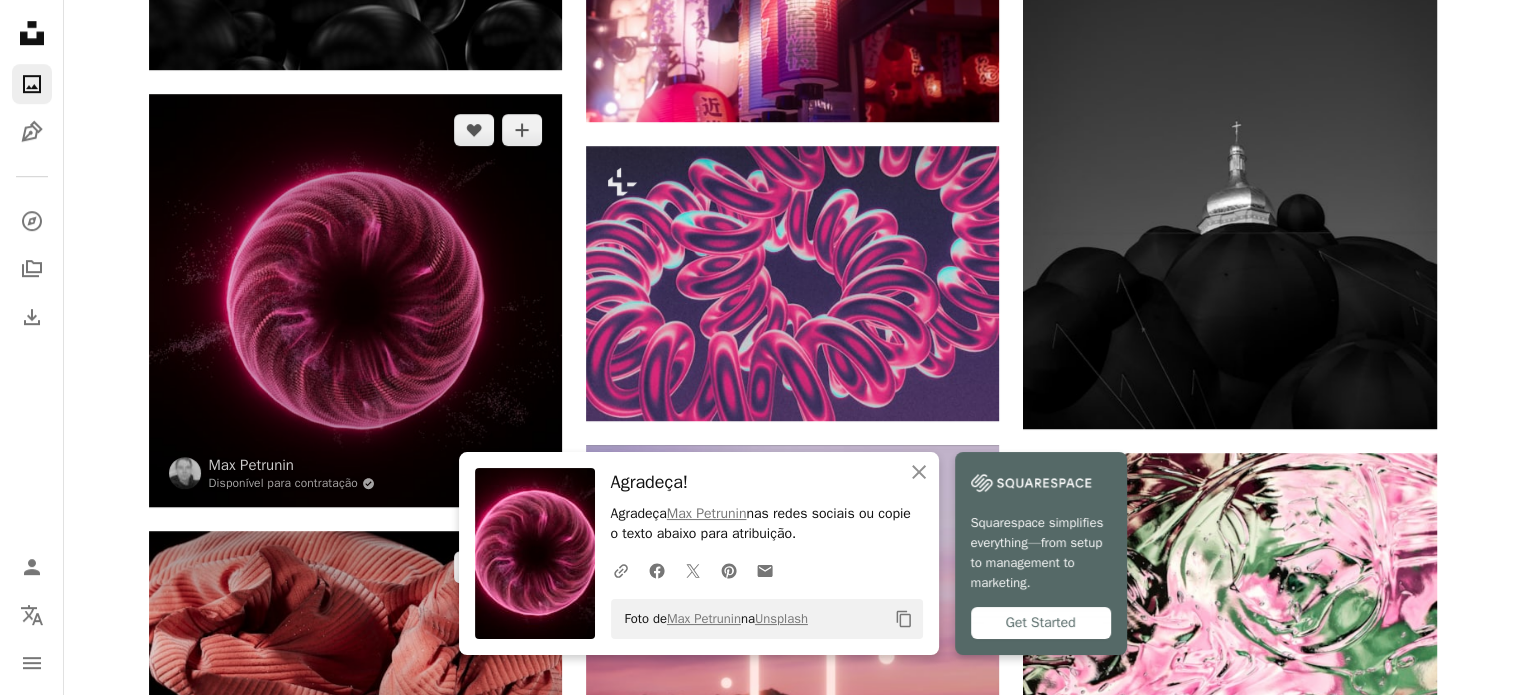 scroll, scrollTop: 1500, scrollLeft: 0, axis: vertical 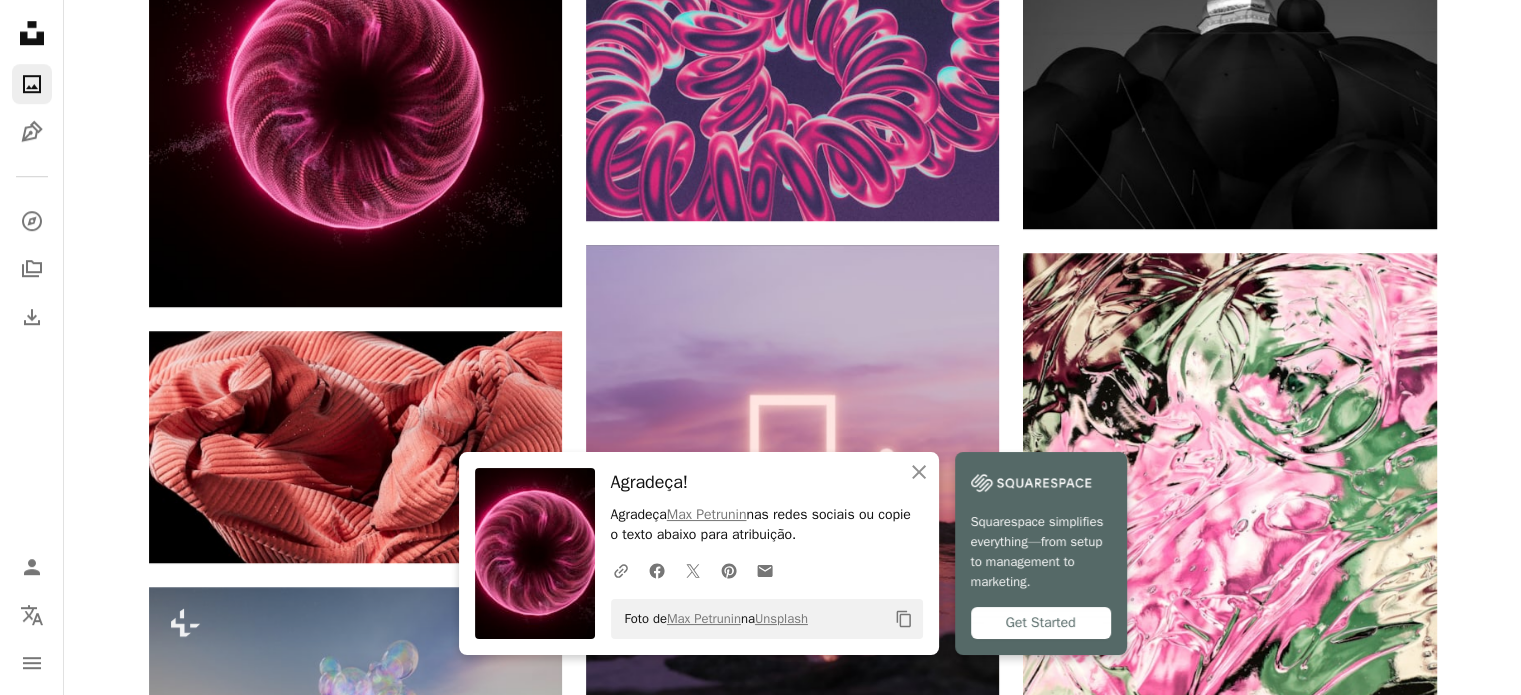 click on "Plus sign for Unsplash+ A heart A plus sign [NAME] Para  Unsplash+ A lock Baixar Plus sign for Unsplash+ A heart A plus sign Planet Volumes Para  Unsplash+ A lock Baixar A heart A plus sign [NAME] Disponível para contratação A checkmark inside of a circle Arrow pointing down A heart A plus sign [NAME] Disponível para contratação A checkmark inside of a circle Arrow pointing down Plus sign for Unsplash+ A heart A plus sign [NAME] Para  Unsplash+ A lock Baixar A heart A plus sign [NAME] Arrow pointing down Plus sign for Unsplash+ A heart A plus sign [NAME] Para  Unsplash+ A lock Baixar A heart A plus sign [NAME] Arrow pointing down A heart A plus sign [NAME] Disponível para contratação A checkmark inside of a circle Arrow pointing down A heart A plus sign [NAME] Disponível para contratação A checkmark inside of a circle Arrow pointing down A heart A plus sign [NAME] Arrow pointing down A heart A plus sign [NAME] A heart Para" at bounding box center [792, 909] 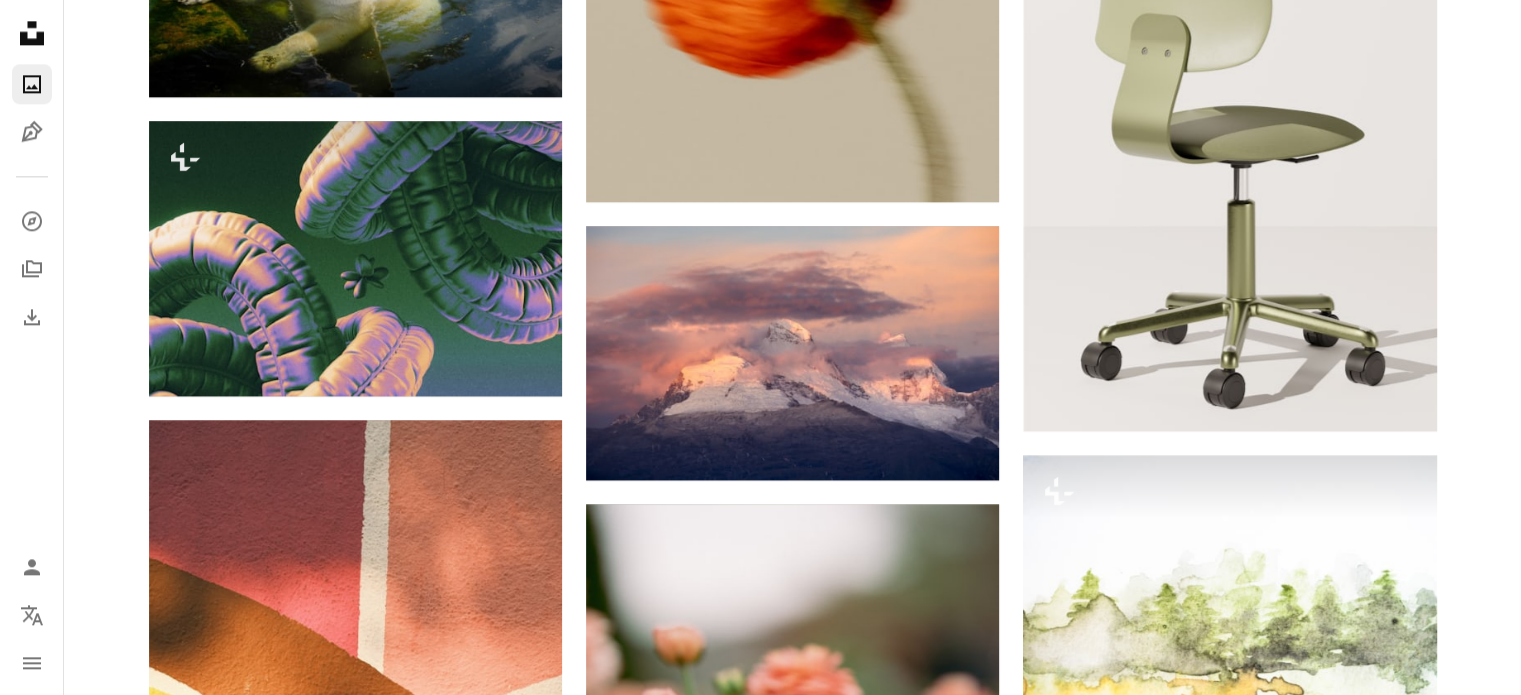 scroll, scrollTop: 2400, scrollLeft: 0, axis: vertical 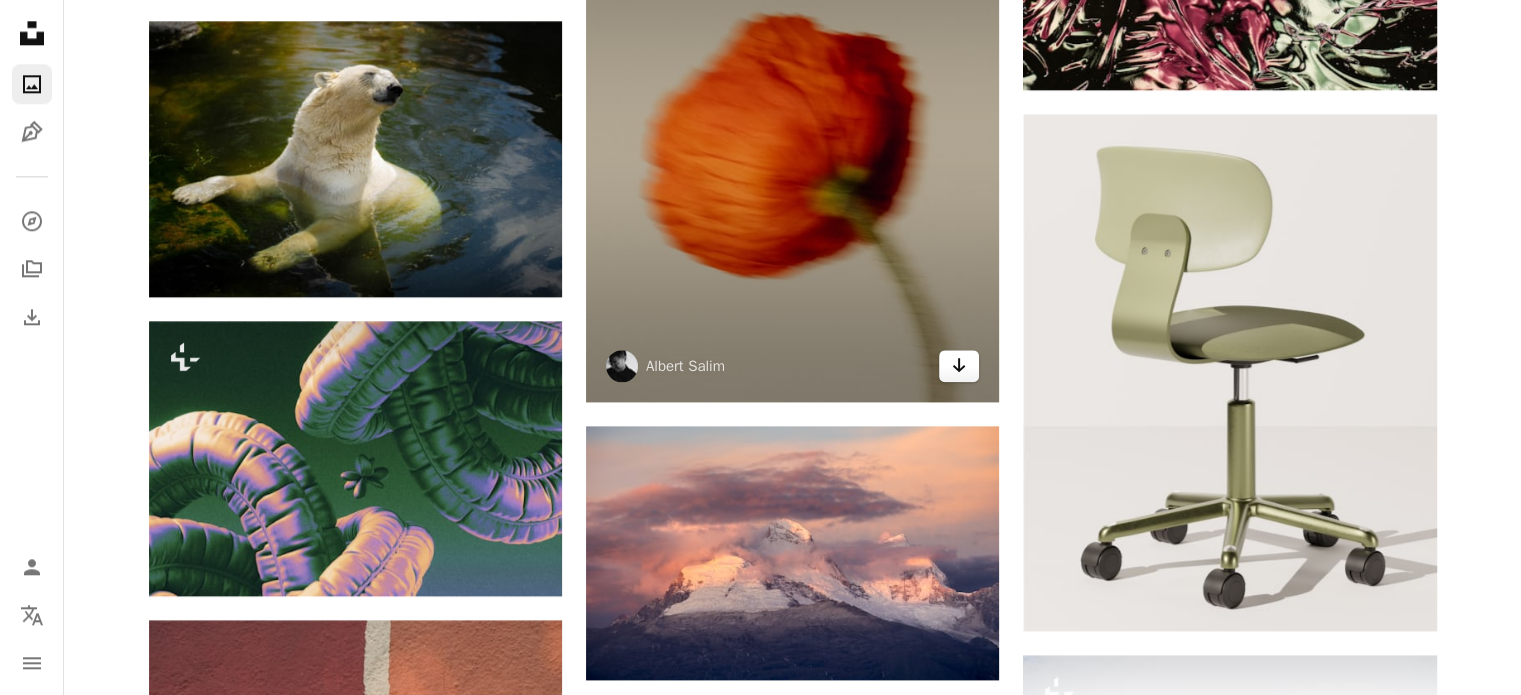 click 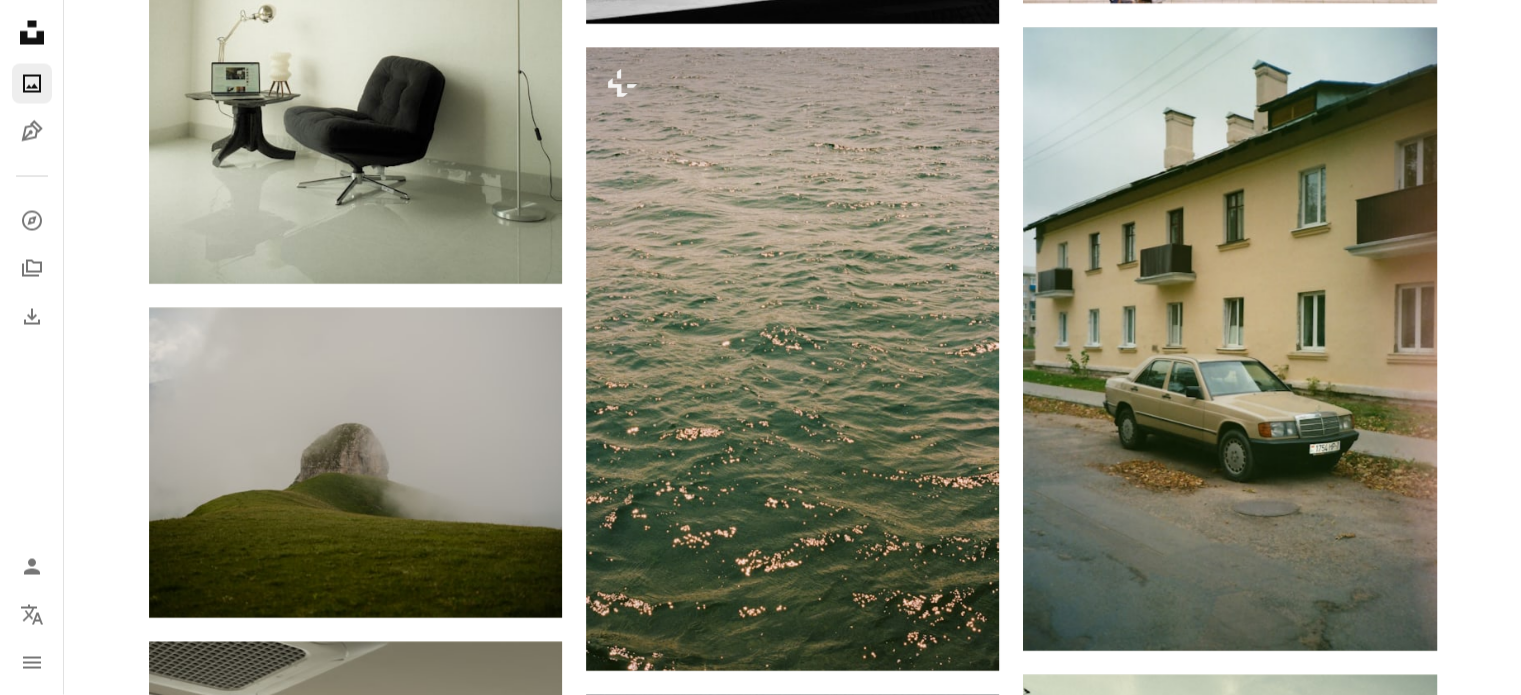 scroll, scrollTop: 3600, scrollLeft: 0, axis: vertical 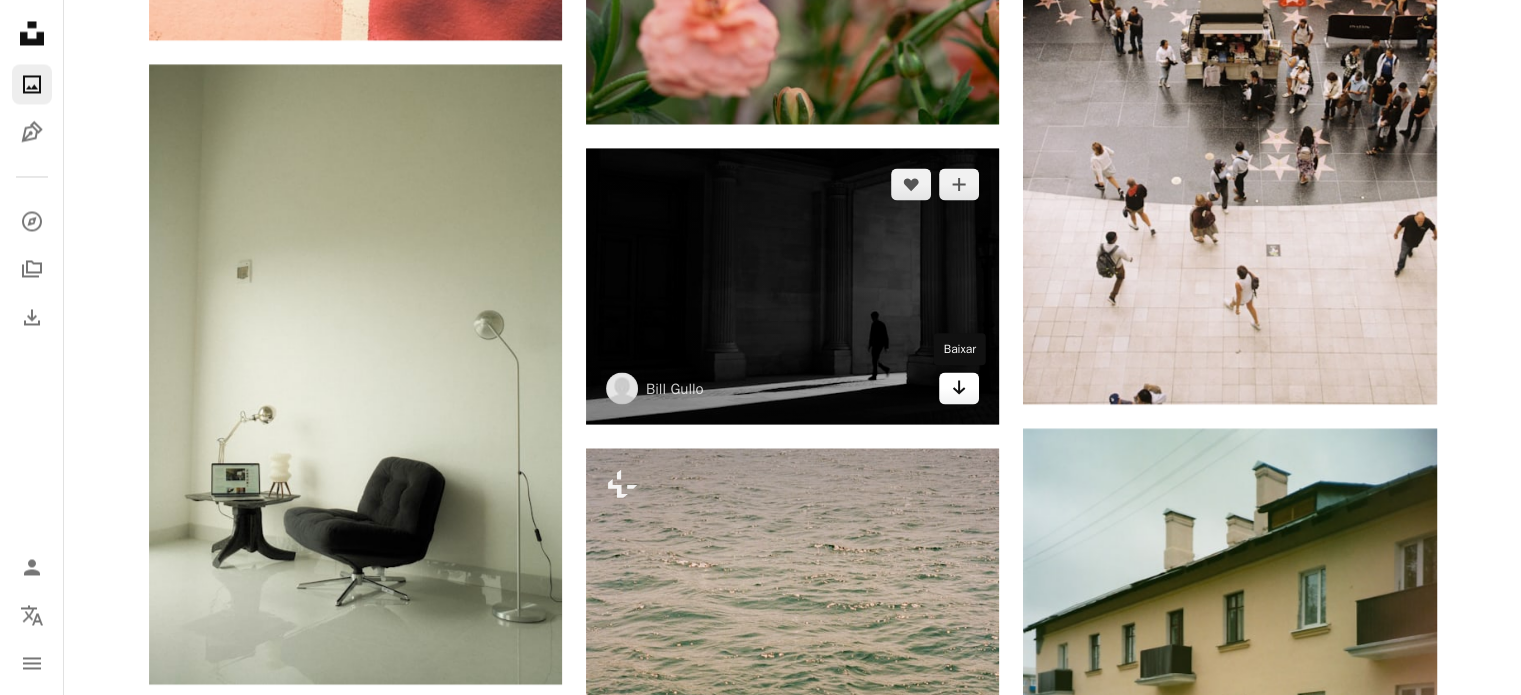 click on "Arrow pointing down" at bounding box center [959, 388] 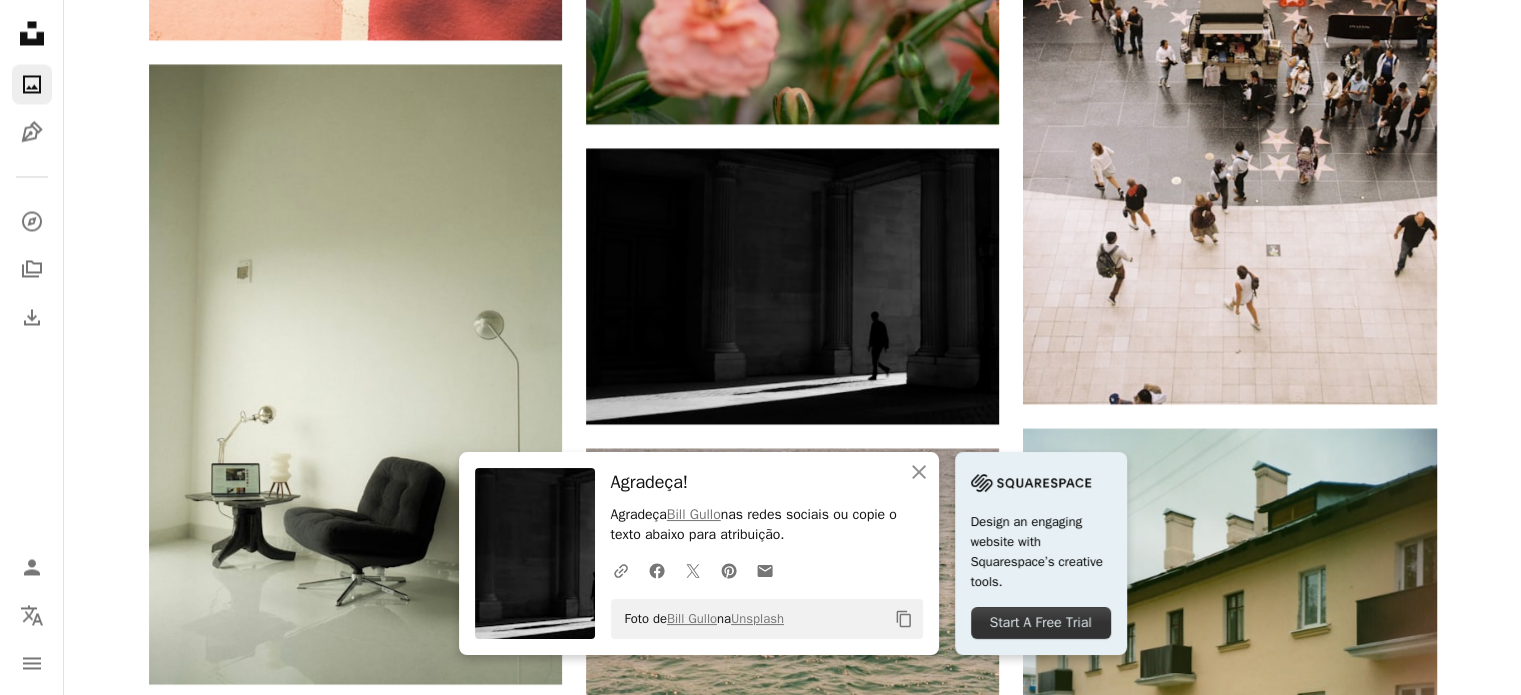 click on "Plus sign for Unsplash+ A heart A plus sign [NAME] Para  Unsplash+ A lock Baixar Plus sign for Unsplash+ A heart A plus sign Planet Volumes Para  Unsplash+ A lock Baixar A heart A plus sign [NAME] Disponível para contratação A checkmark inside of a circle Arrow pointing down A heart A plus sign [NAME] Disponível para contratação A checkmark inside of a circle Arrow pointing down Plus sign for Unsplash+ A heart A plus sign [NAME] Para  Unsplash+ A lock Baixar A heart A plus sign [NAME] Arrow pointing down Plus sign for Unsplash+ A heart A plus sign [NAME] Para  Unsplash+ A lock Baixar A heart A plus sign [NAME] Arrow pointing down A heart A plus sign [NAME] Disponível para contratação A checkmark inside of a circle Arrow pointing down A heart A plus sign [NAME] Disponível para contratação A checkmark inside of a circle Arrow pointing down A heart A plus sign [NAME] Disponível para contratação aw" at bounding box center [792, 549] 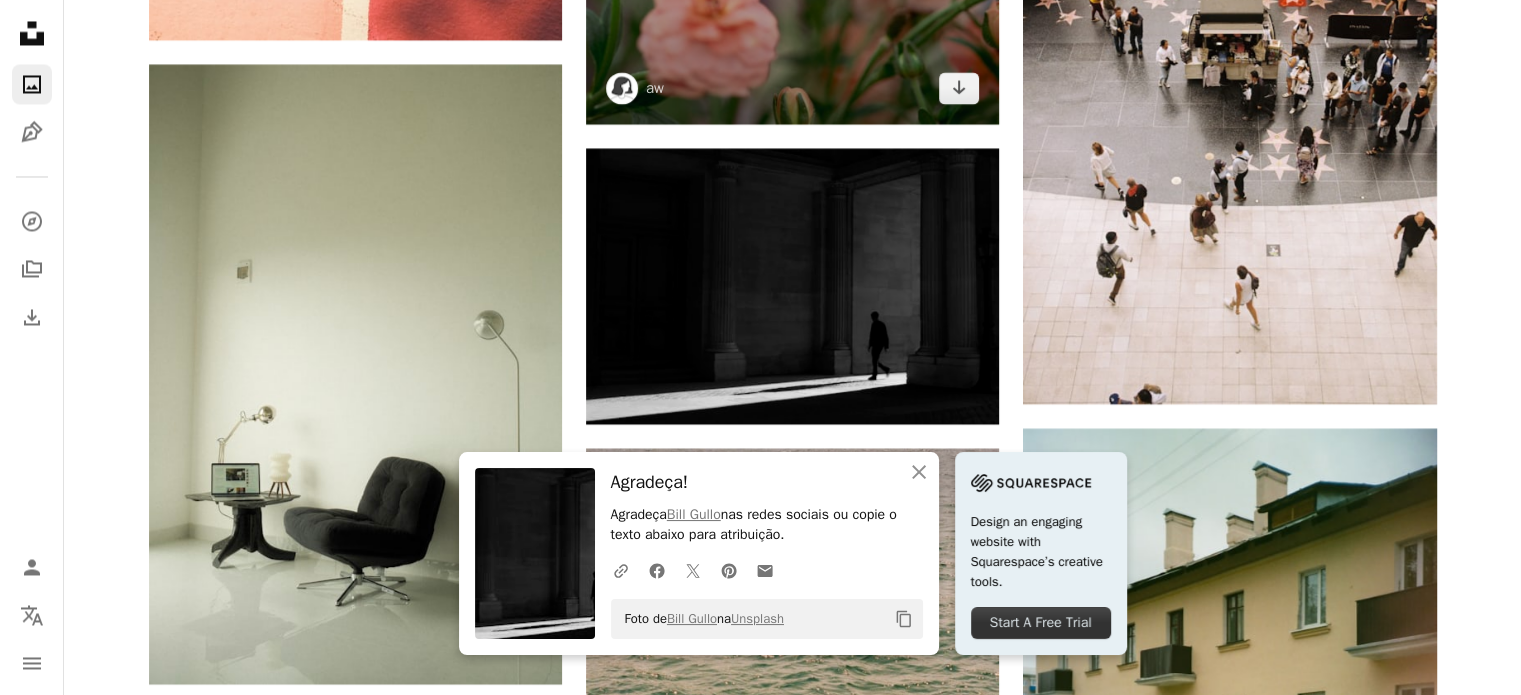 scroll, scrollTop: 3200, scrollLeft: 0, axis: vertical 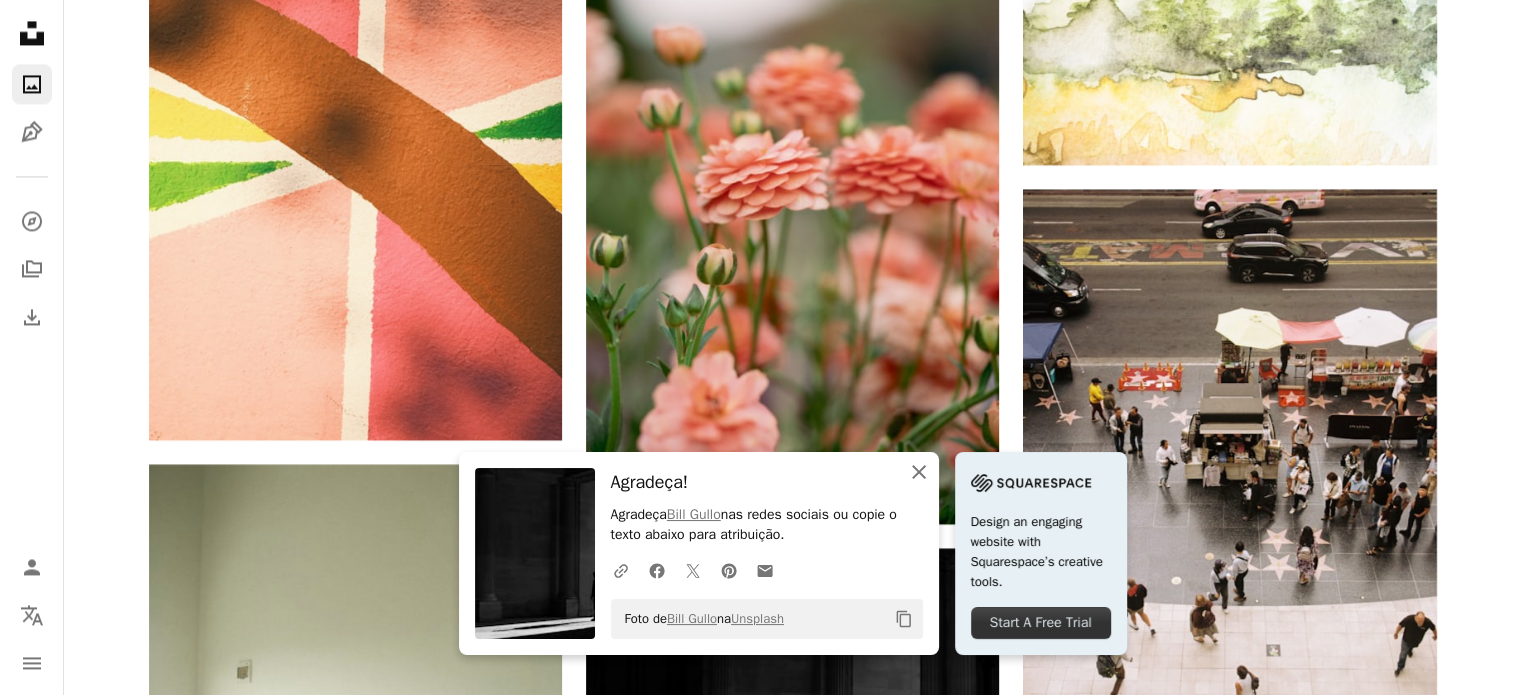 click on "An X shape" 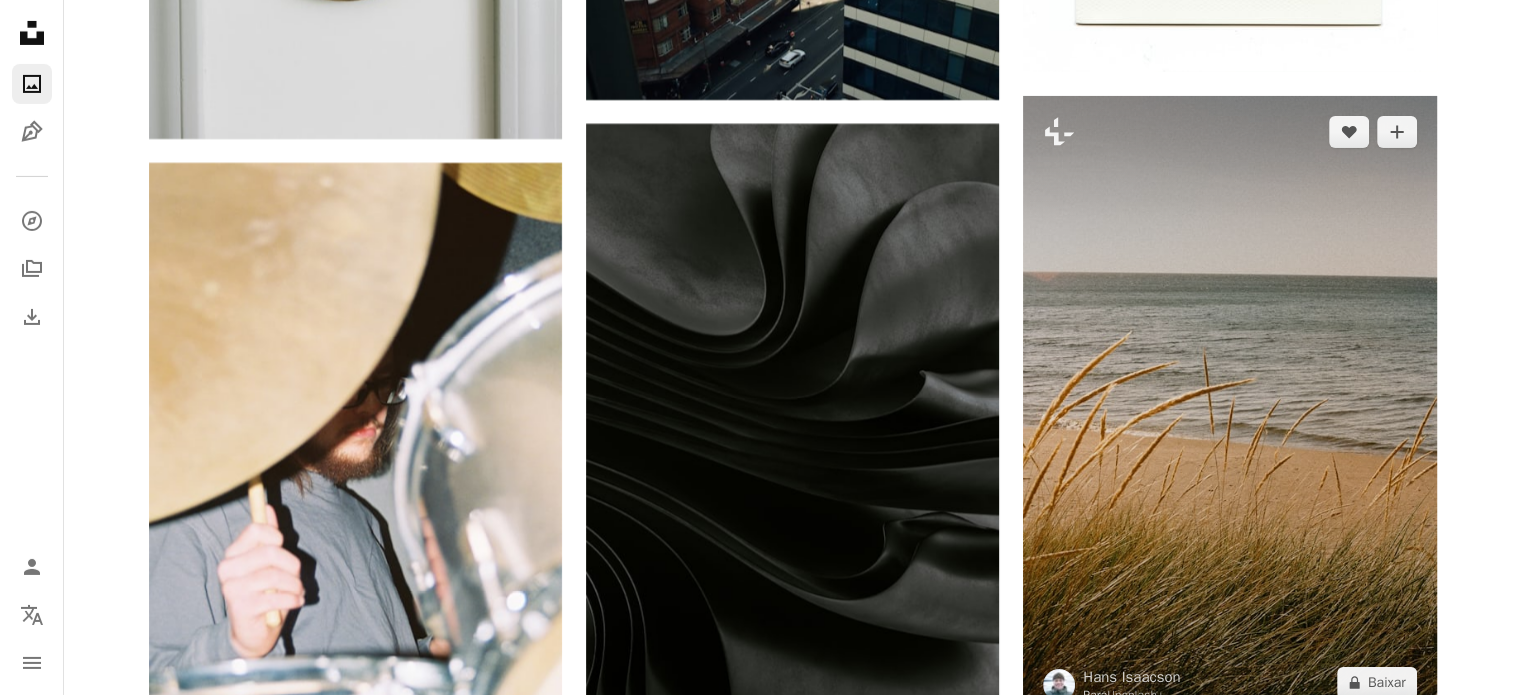 scroll, scrollTop: 6400, scrollLeft: 0, axis: vertical 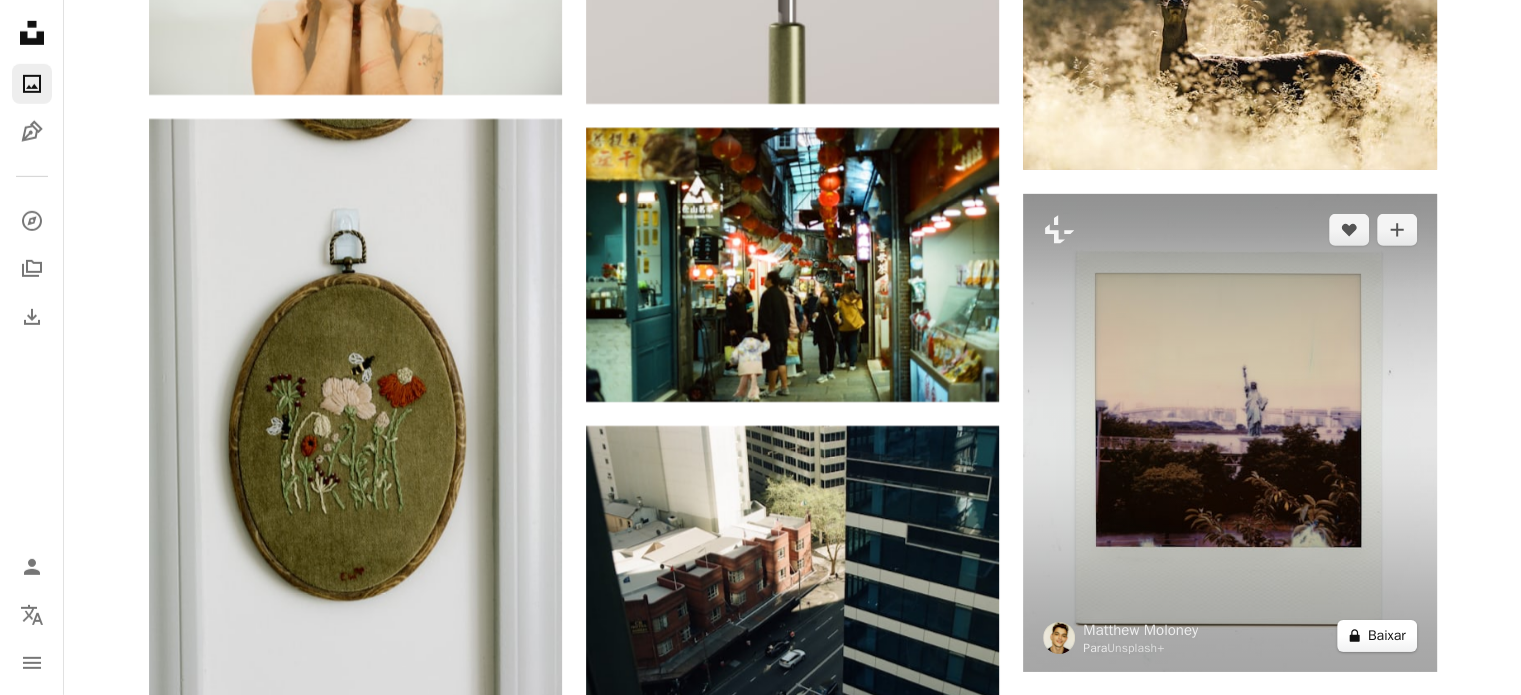 click on "A lock Baixar" at bounding box center (1377, 636) 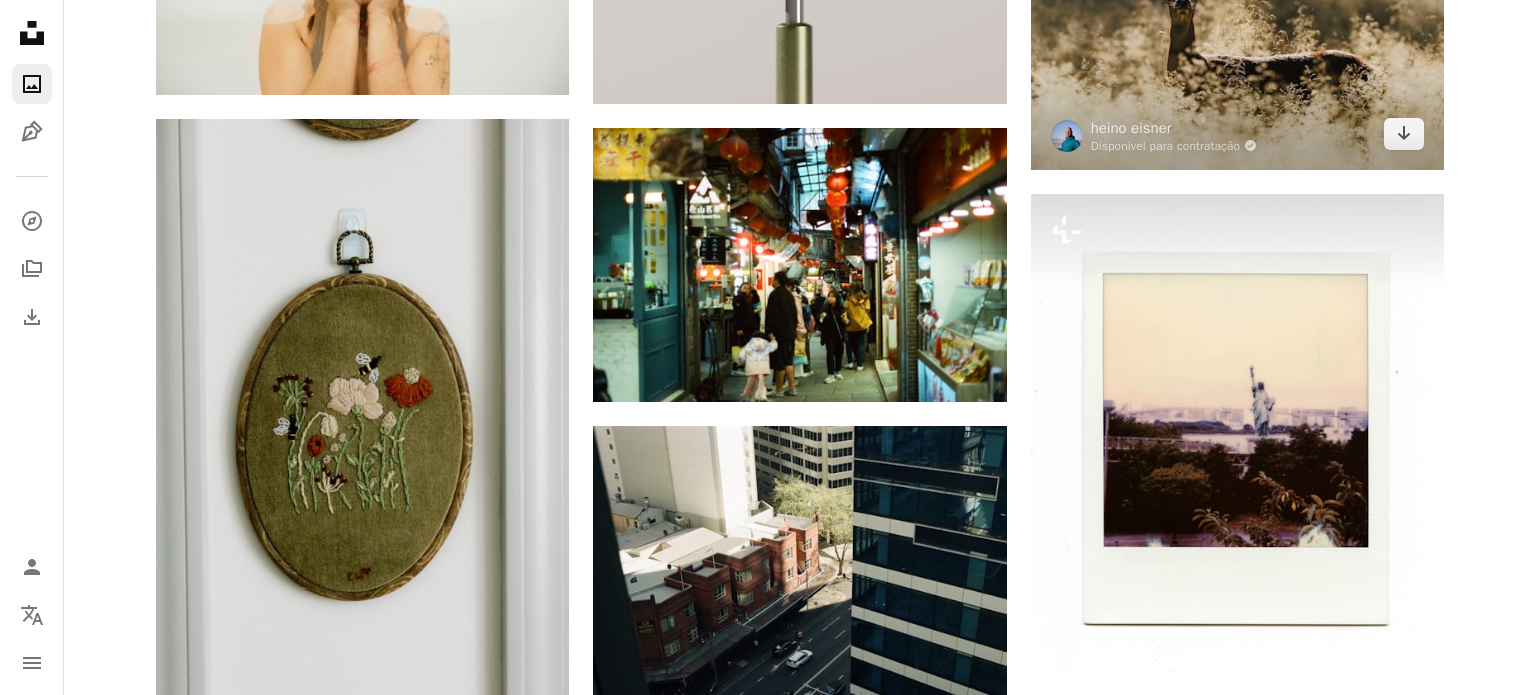 click on "An X shape Imagens premium, prontas para usar. Obtenha acesso ilimitado. A plus sign Conteúdo para associados adicionado mensalmente A plus sign Downloads royalty-free ilimitados A plus sign Ilustrações  Lançamento A plus sign Proteções legais aprimoradas anual 66%  de desconto mensal $ 12   $ 4 USD por mês * Assine a  Unsplash+ *Quando pago anualmente, faturamento antecipado de  $ 48 Mais impostos aplicáveis. Renovação automática. Cancele quando quiser." at bounding box center (768, 5861) 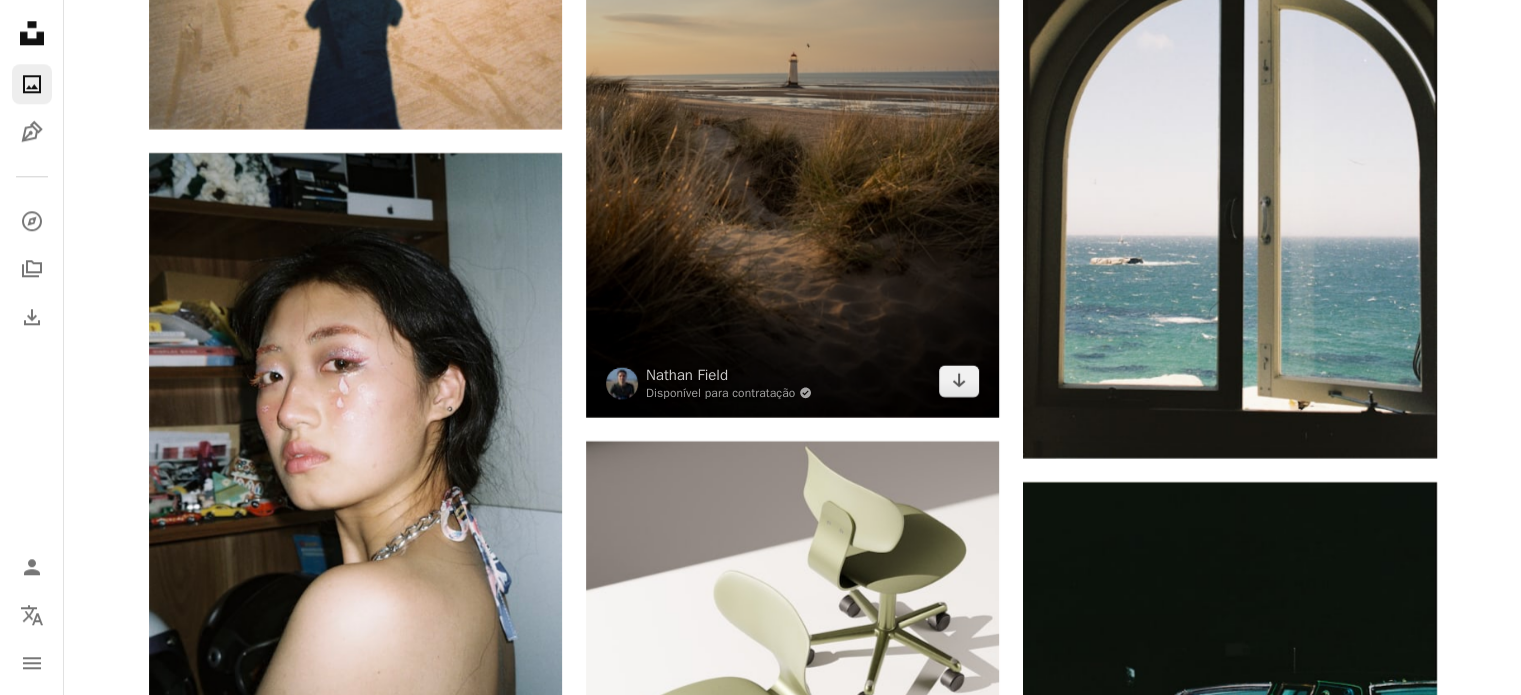 scroll, scrollTop: 9500, scrollLeft: 0, axis: vertical 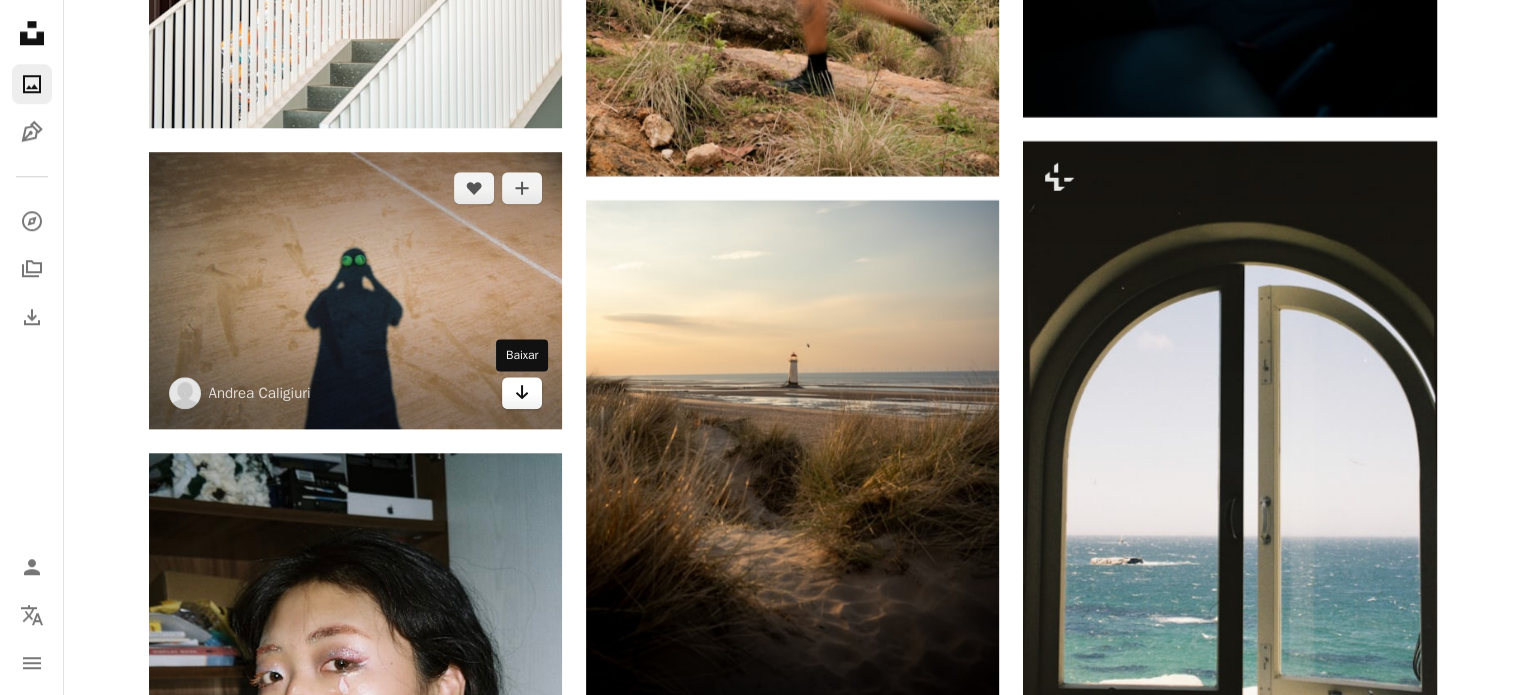 click on "Arrow pointing down" 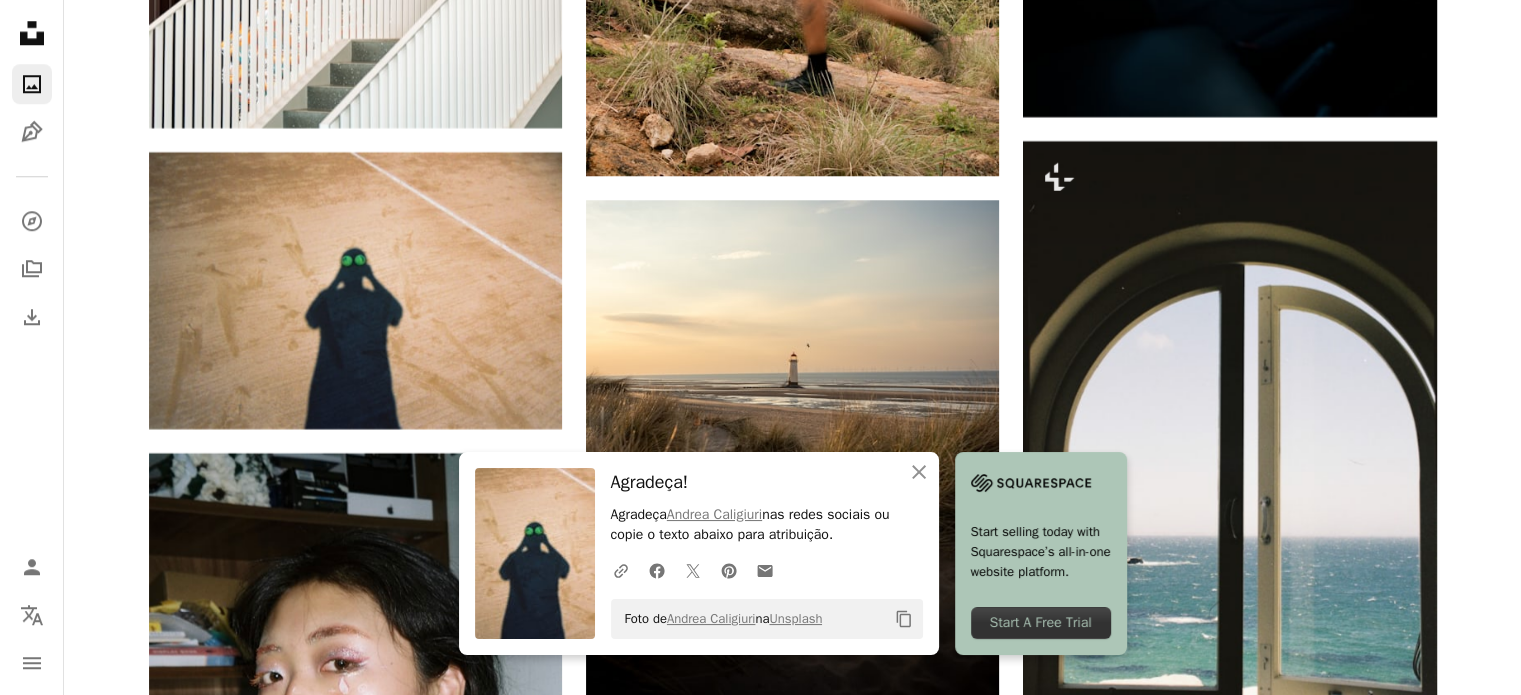 click on "Plus sign for Unsplash+ A heart A plus sign [NAME] Para  Unsplash+ A lock Baixar Plus sign for Unsplash+ A heart A plus sign Planet Volumes Para  Unsplash+ A lock Baixar A heart A plus sign [NAME] Disponível para contratação A checkmark inside of a circle Arrow pointing down A heart A plus sign [NAME] Disponível para contratação A checkmark inside of a circle Arrow pointing down Plus sign for Unsplash+ A heart A plus sign [NAME] Para  Unsplash+ A lock Baixar A heart A plus sign [NAME] Arrow pointing down Plus sign for Unsplash+ A heart A plus sign [NAME] Para  Unsplash+ A lock Baixar A heart A plus sign [NAME] Arrow pointing down A heart A plus sign [NAME] Disponível para contratação A checkmark inside of a circle Arrow pointing down A heart A plus sign [NAME] Disponível para contratação A checkmark inside of a circle Arrow pointing down A heart A plus sign [NAME] Disponível para contratação aw" at bounding box center (793, -2377) 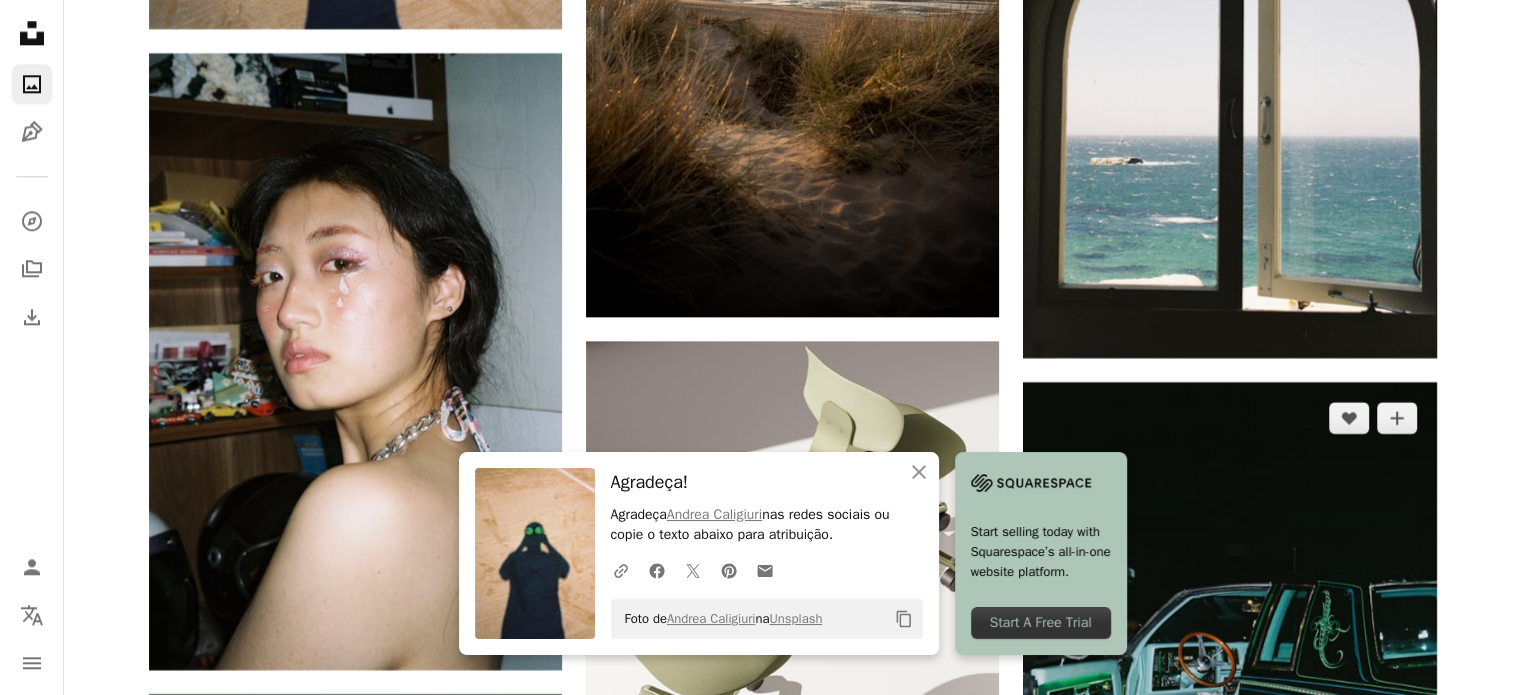 scroll, scrollTop: 10000, scrollLeft: 0, axis: vertical 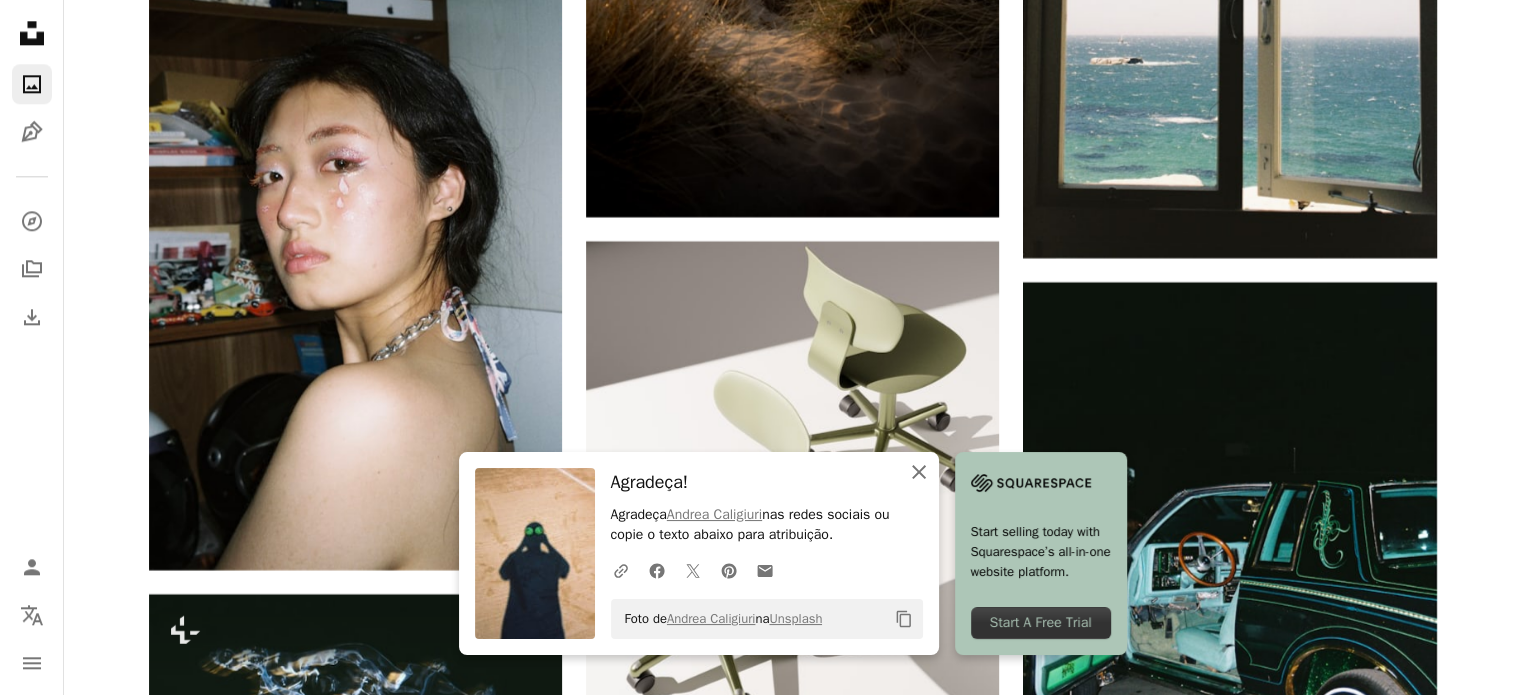 click on "An X shape Fechar" at bounding box center [919, 472] 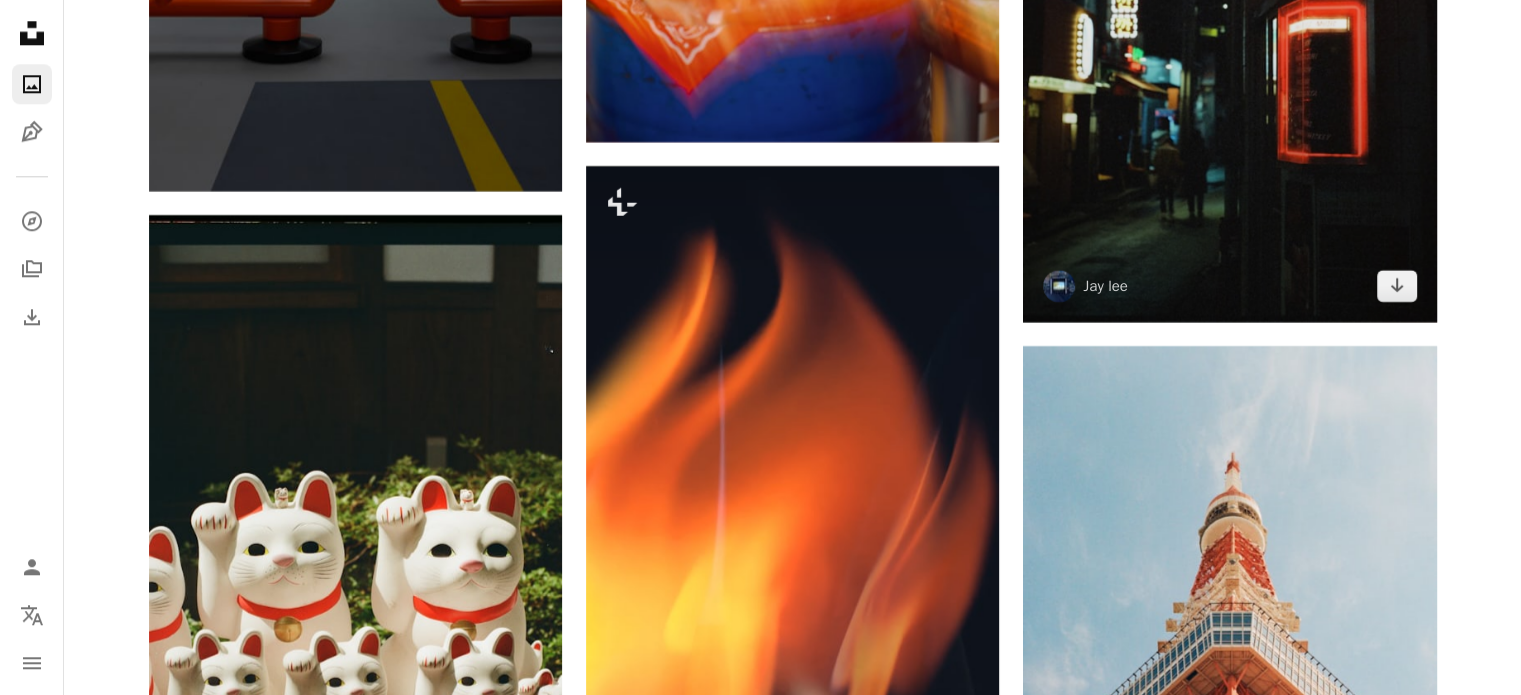 scroll, scrollTop: 24700, scrollLeft: 0, axis: vertical 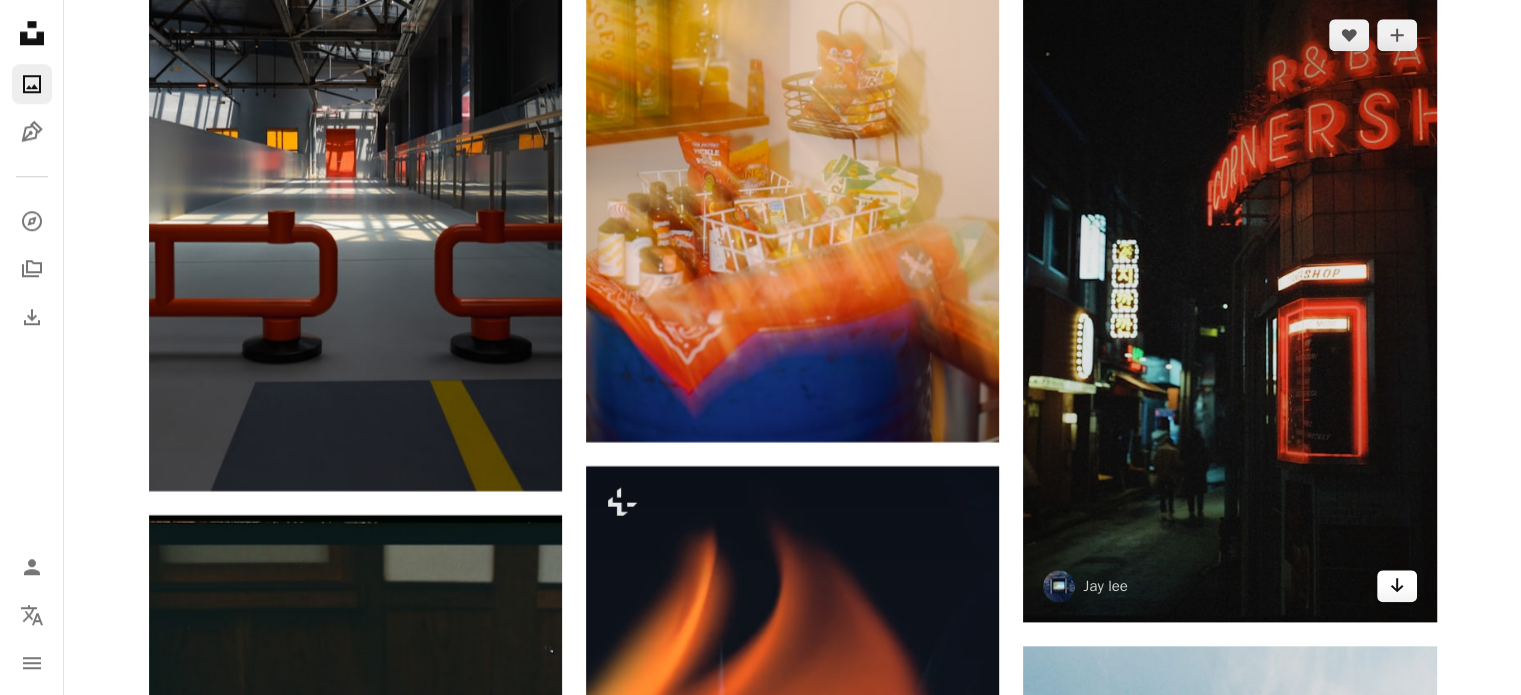 click on "Arrow pointing down" at bounding box center [1397, 586] 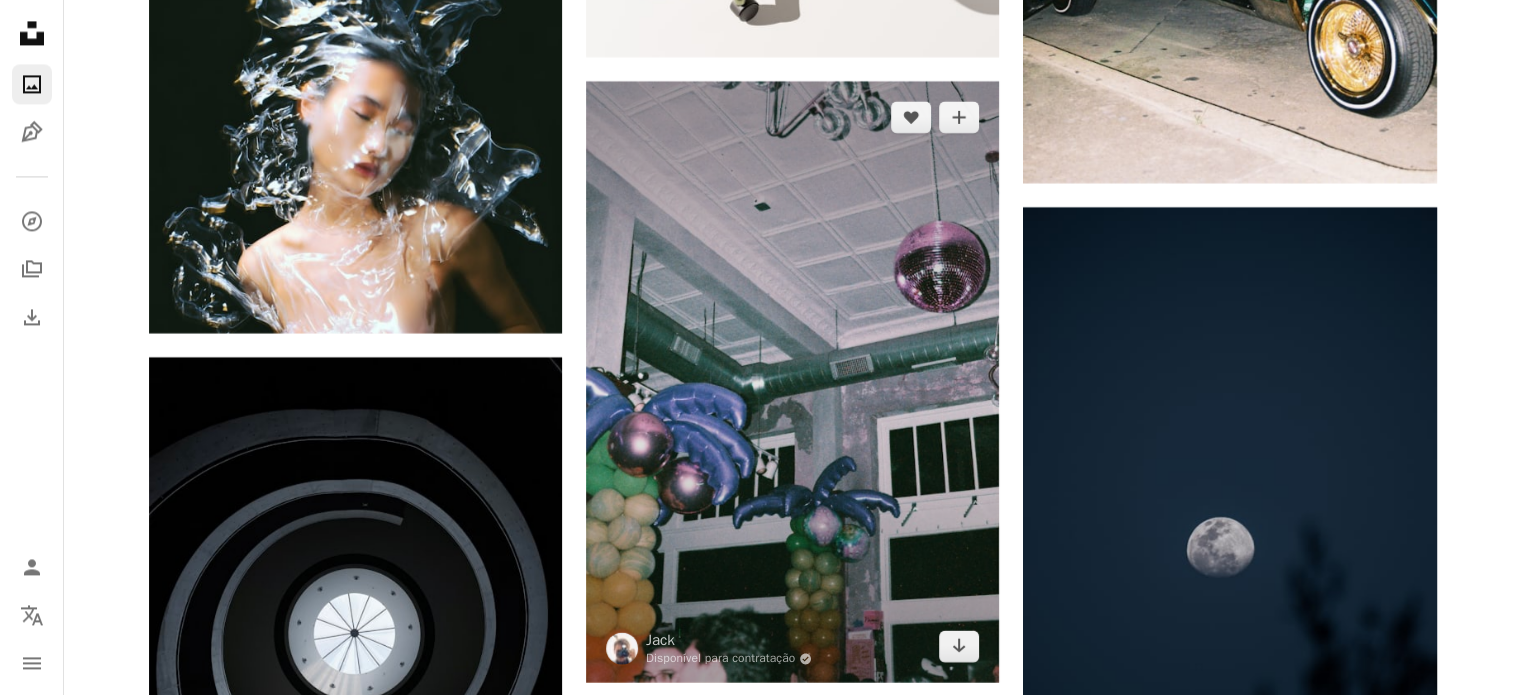 scroll, scrollTop: 10000, scrollLeft: 0, axis: vertical 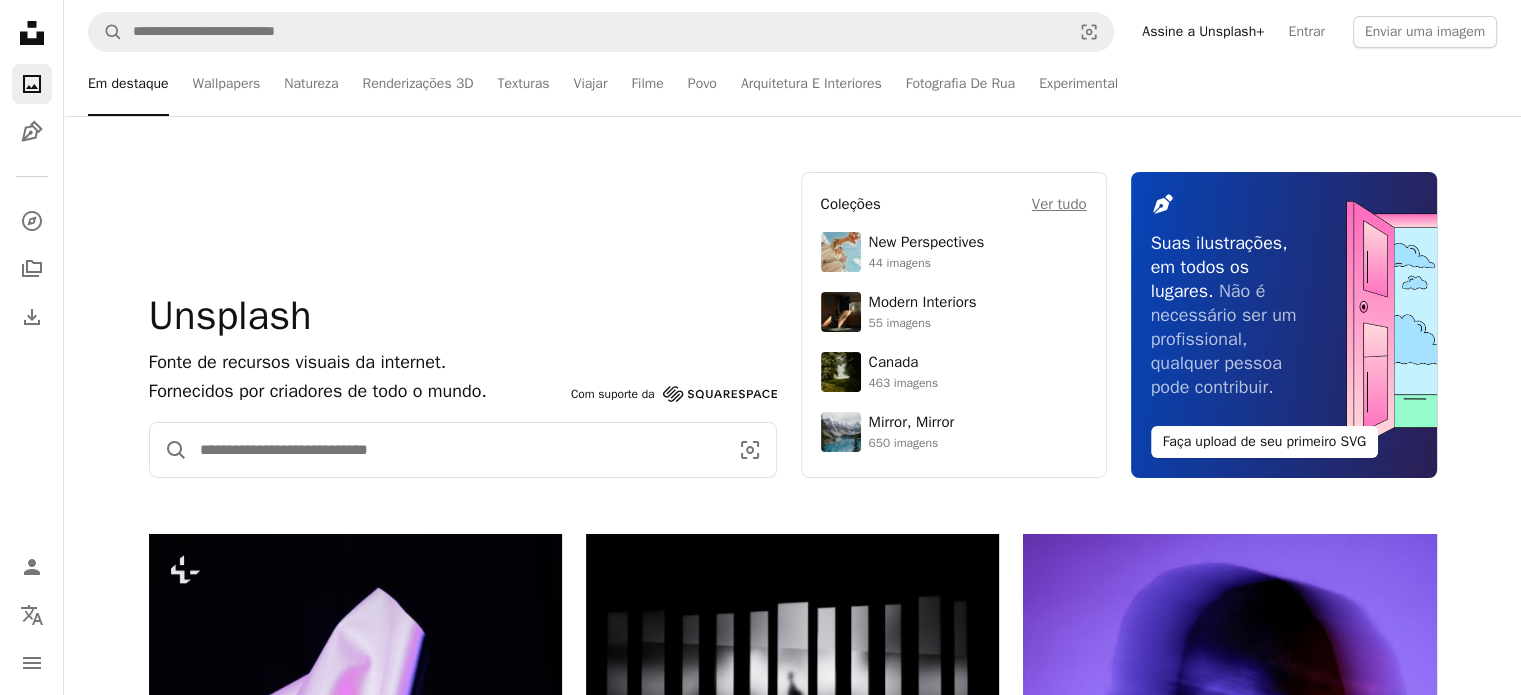 click at bounding box center (456, 450) 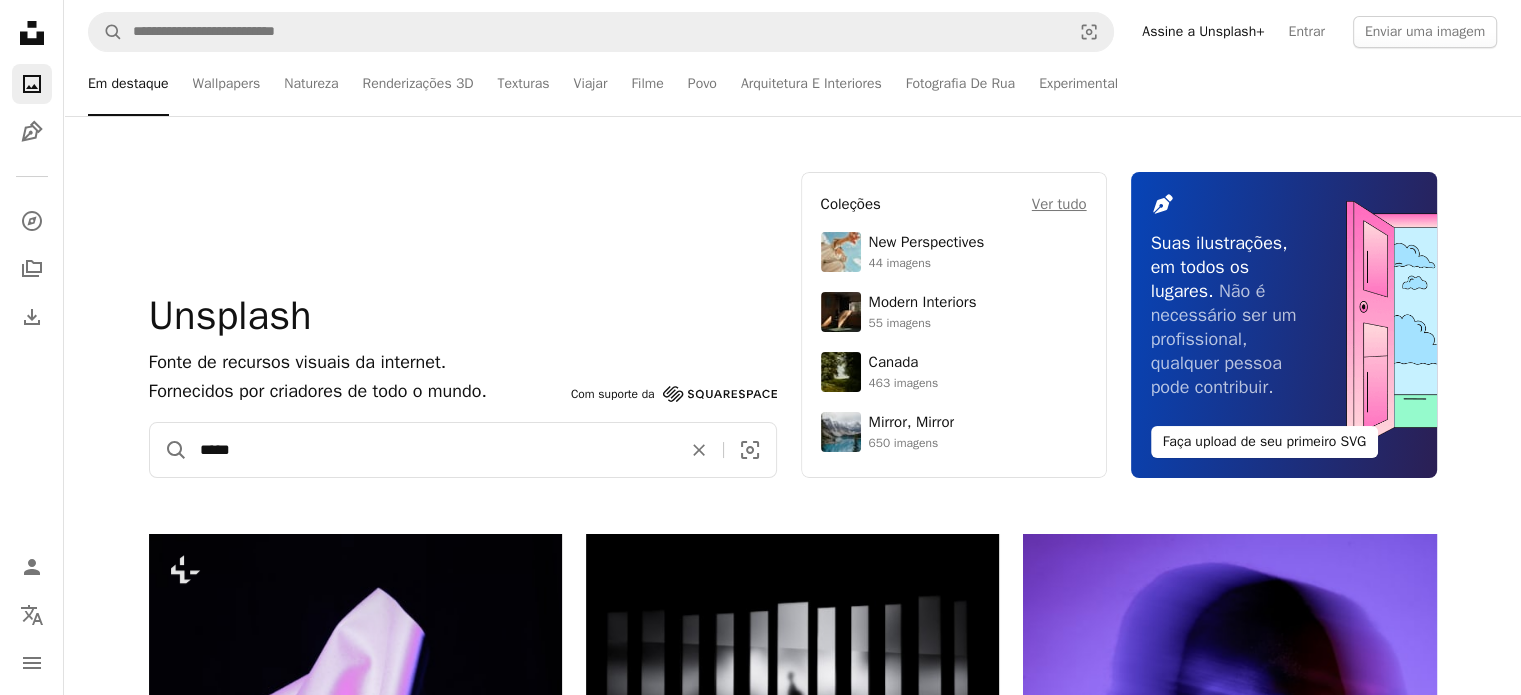 type on "*****" 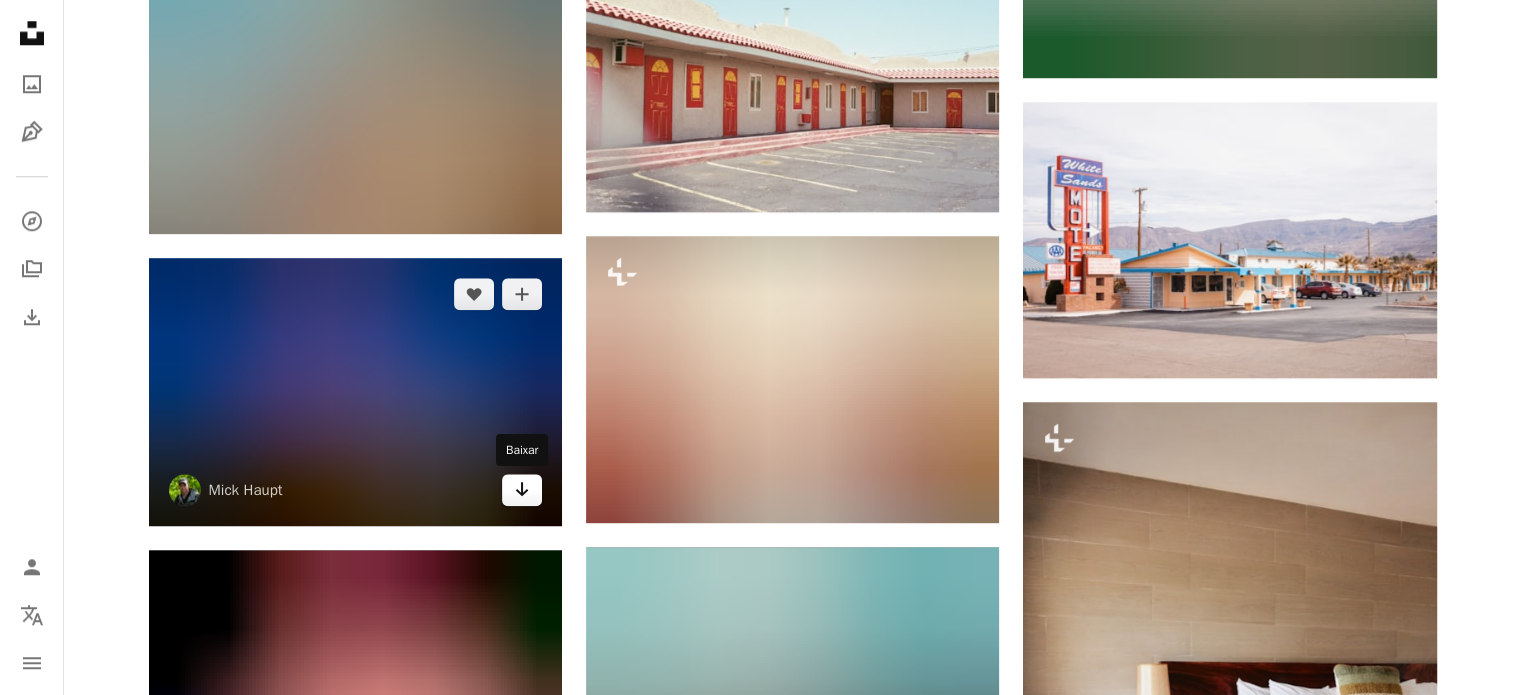 scroll, scrollTop: 2200, scrollLeft: 0, axis: vertical 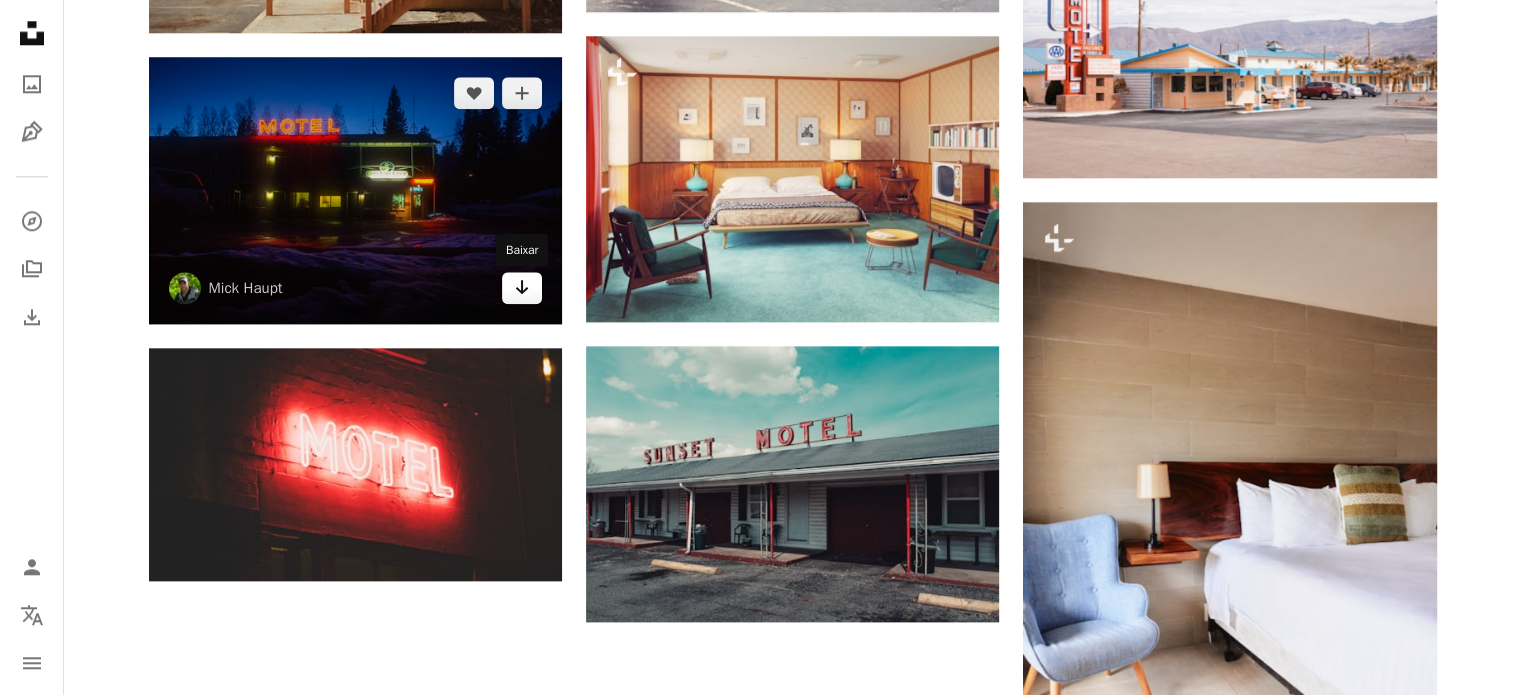 click on "Arrow pointing down" 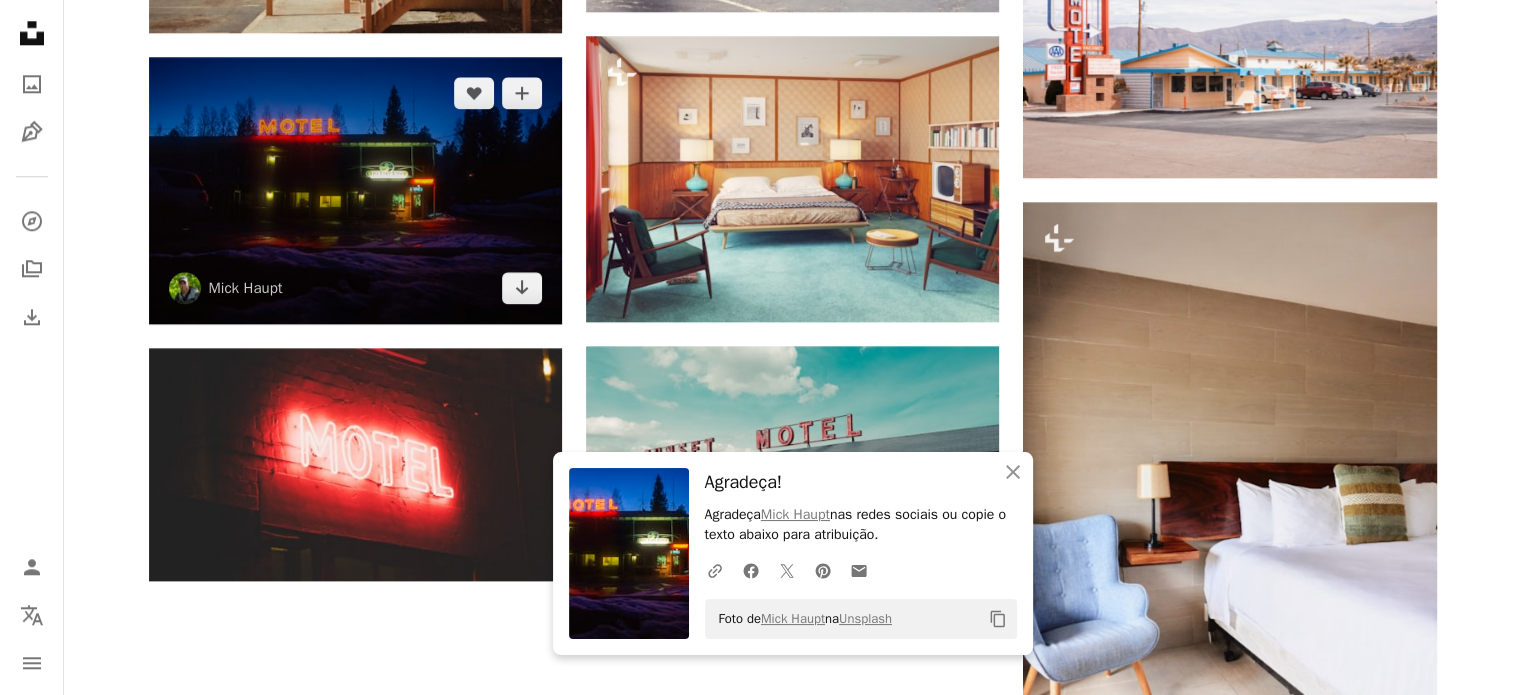 scroll, scrollTop: 2600, scrollLeft: 0, axis: vertical 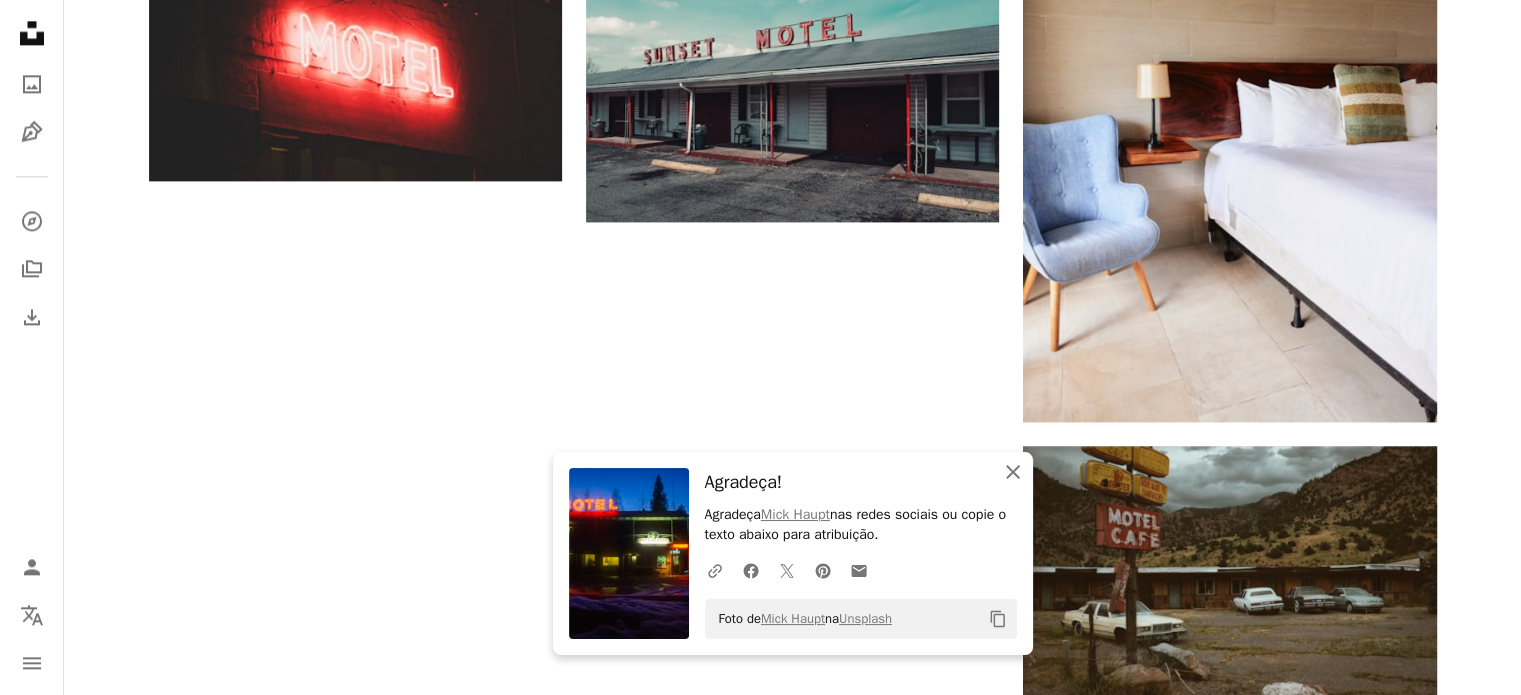 click on "An X shape" 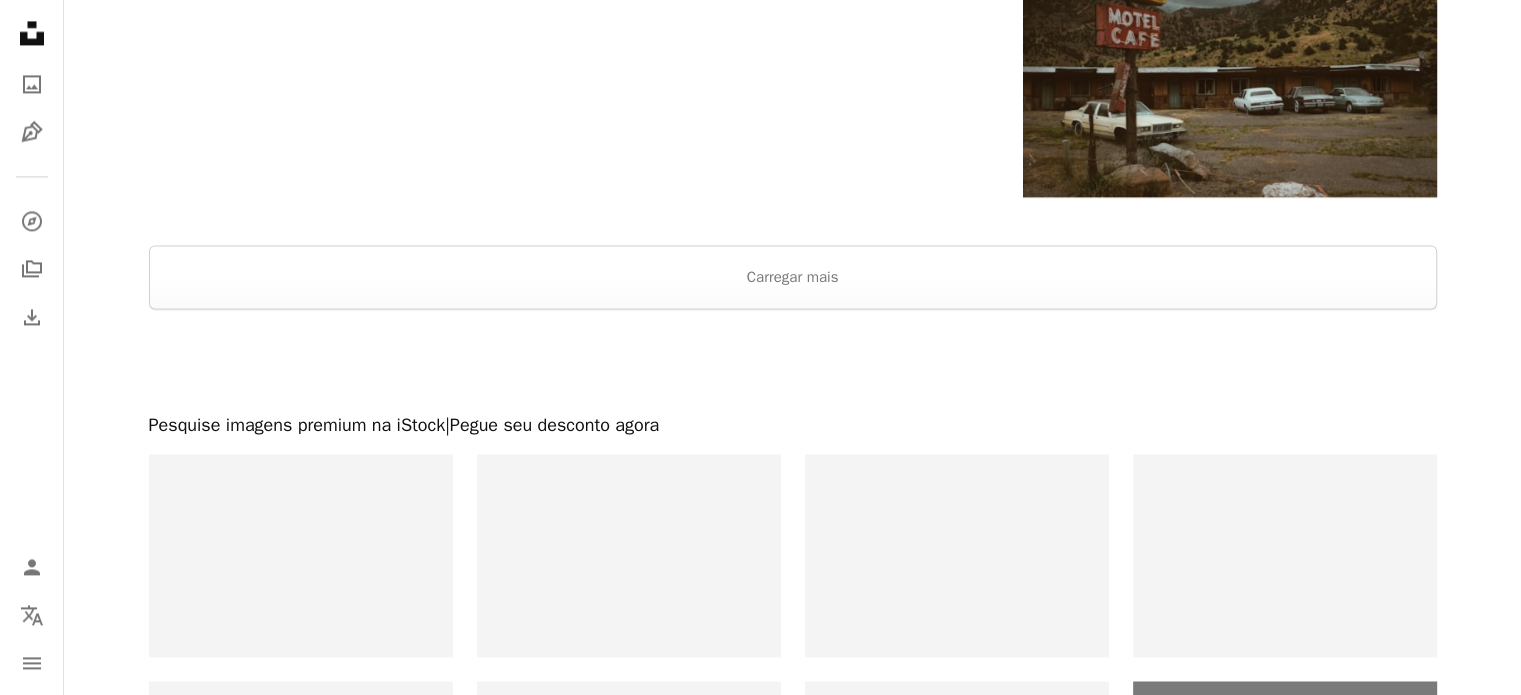 scroll, scrollTop: 2700, scrollLeft: 0, axis: vertical 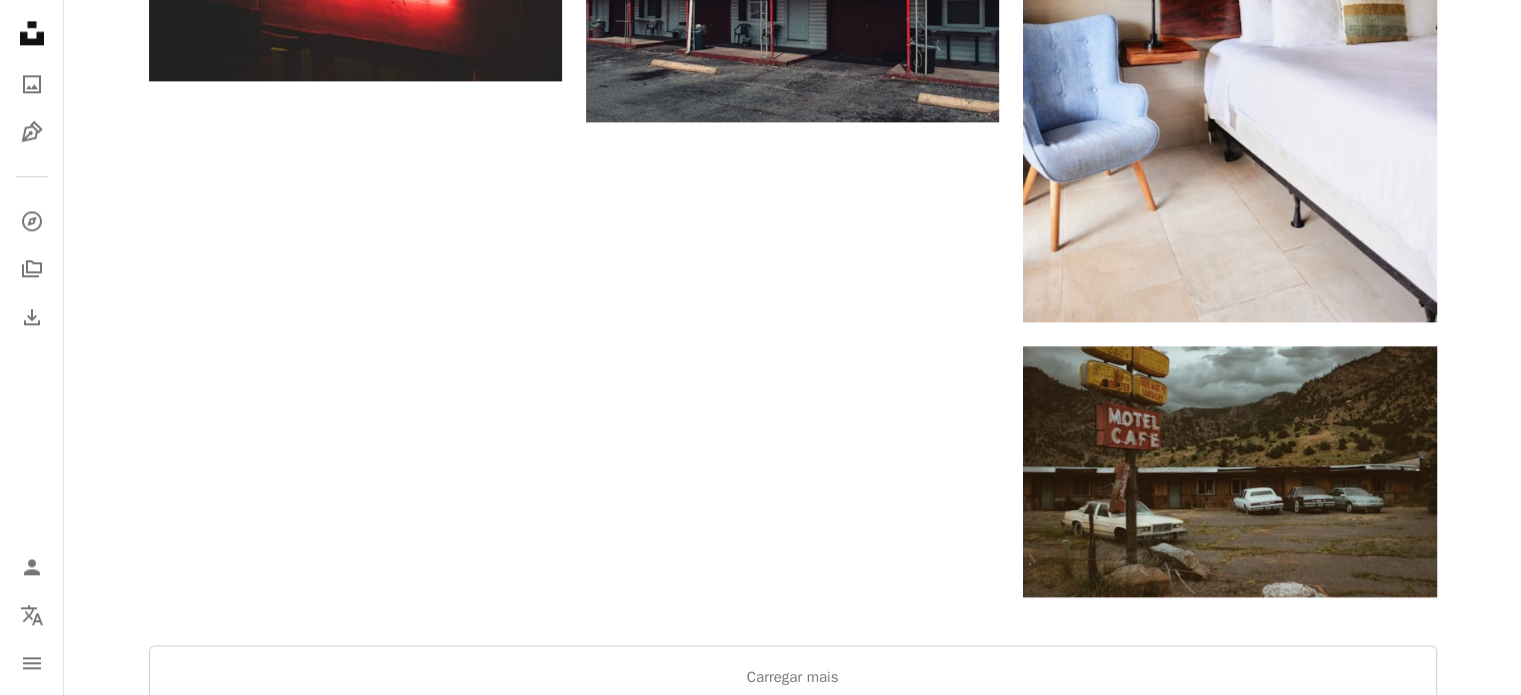 click on "Plus sign for Unsplash+ A heart A plus sign Getty Images Para  Unsplash+ A lock Baixar Plus sign for Unsplash+ A heart A plus sign Getty Images Para  Unsplash+ A lock Baixar A heart A plus sign [NAME] Arrow pointing down A heart A plus sign [NAME] Arrow pointing down A heart A plus sign [NAME] Disponível para contratação A checkmark inside of a circle Arrow pointing down A heart A plus sign [NAME] Arrow pointing down A heart A plus sign [NAME] Arrow pointing down A heart A plus sign [NAME] Arrow pointing down A heart A plus sign [NAME] Disponível para contratação A checkmark inside of a circle Arrow pointing down Plus sign for Unsplash+ A heart A plus sign [NAME] Para  Unsplash+ A lock Baixar A heart A plus sign [NAME] Arrow pointing down A heart A plus sign [NAME] Disponível para contratação A checkmark inside of a circle Arrow pointing down Plus sign for Unsplash+ A heart A plus sign" at bounding box center [792, -802] 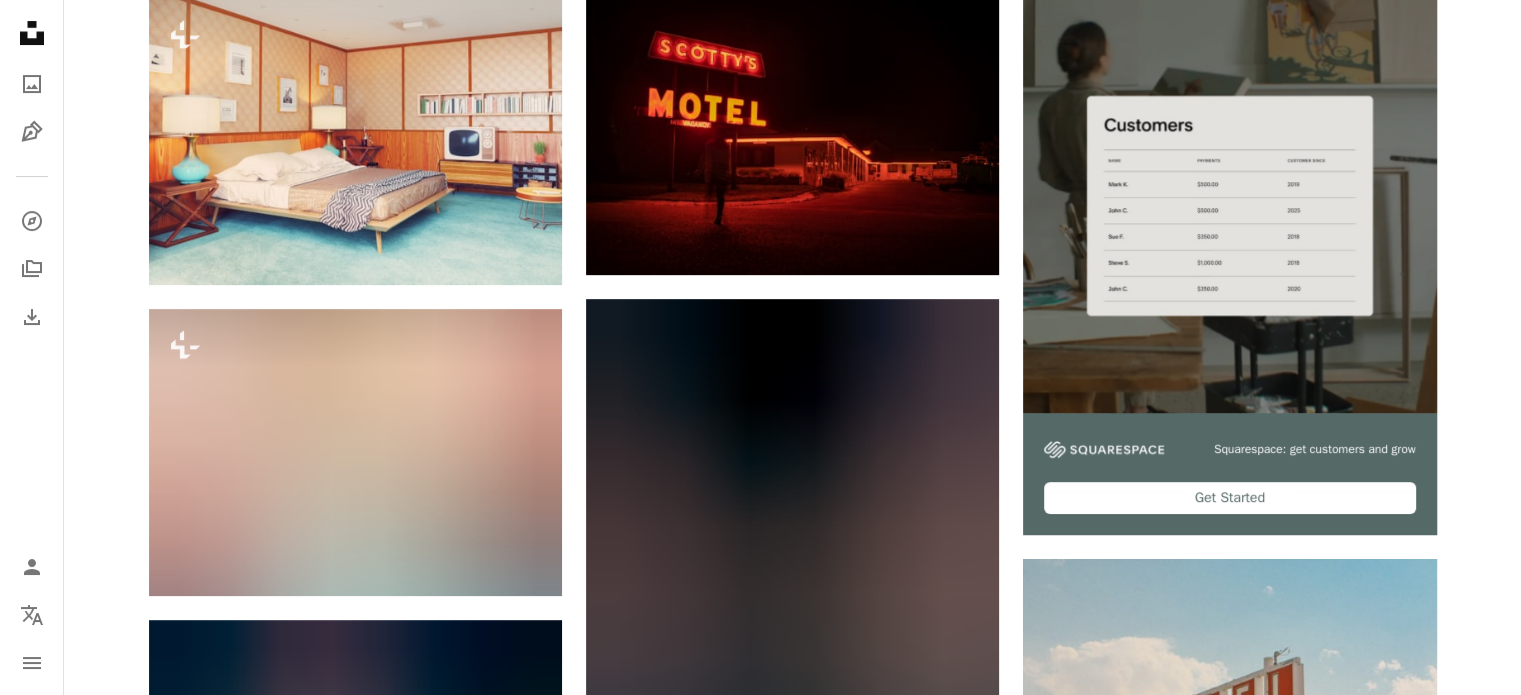 scroll, scrollTop: 0, scrollLeft: 0, axis: both 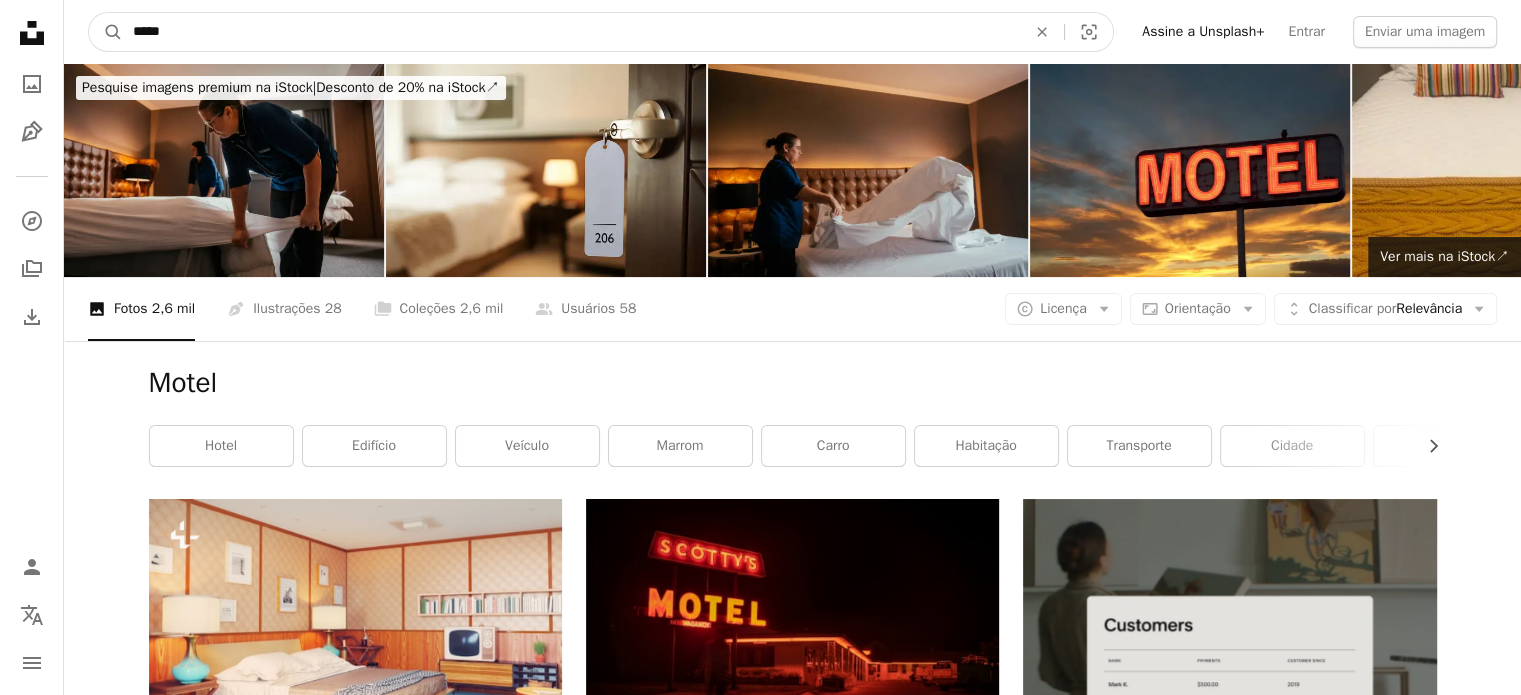 click on "*****" at bounding box center [571, 32] 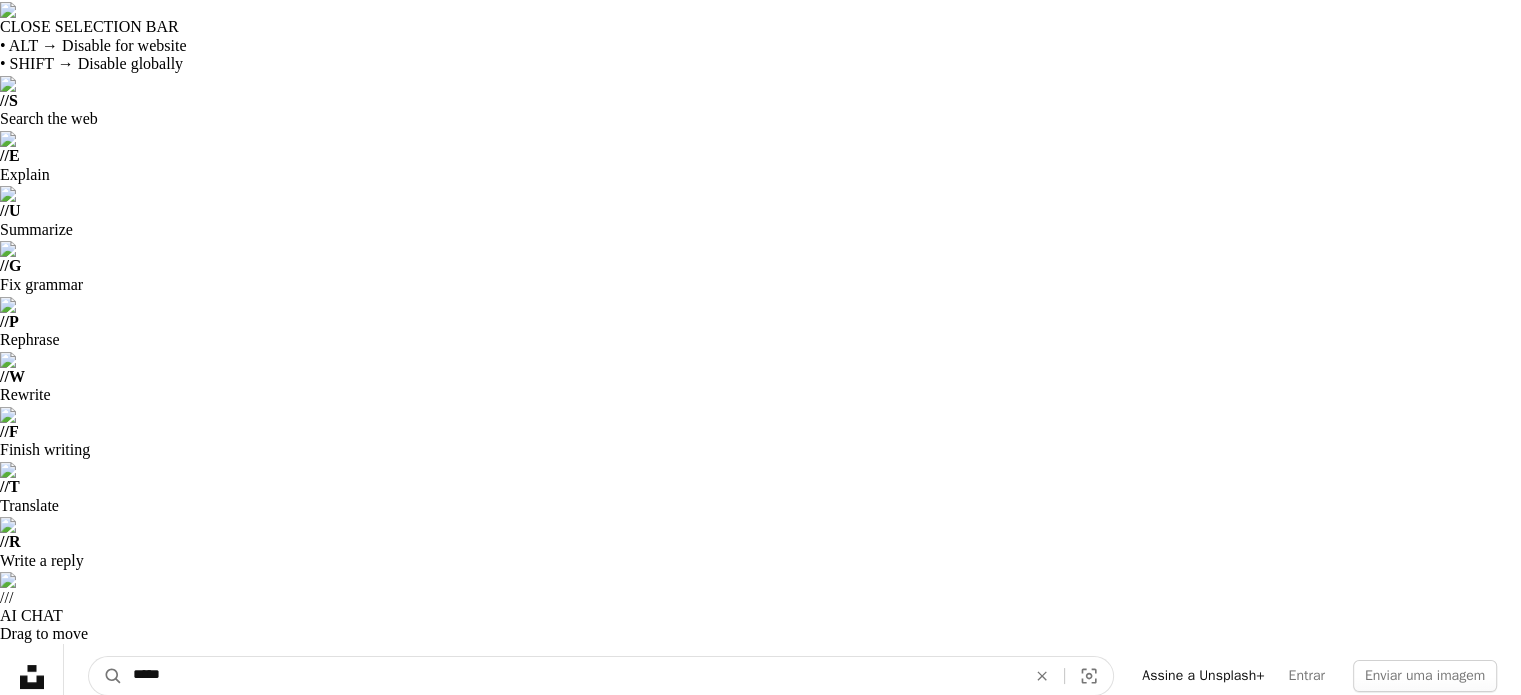 click on "*****" at bounding box center (571, 676) 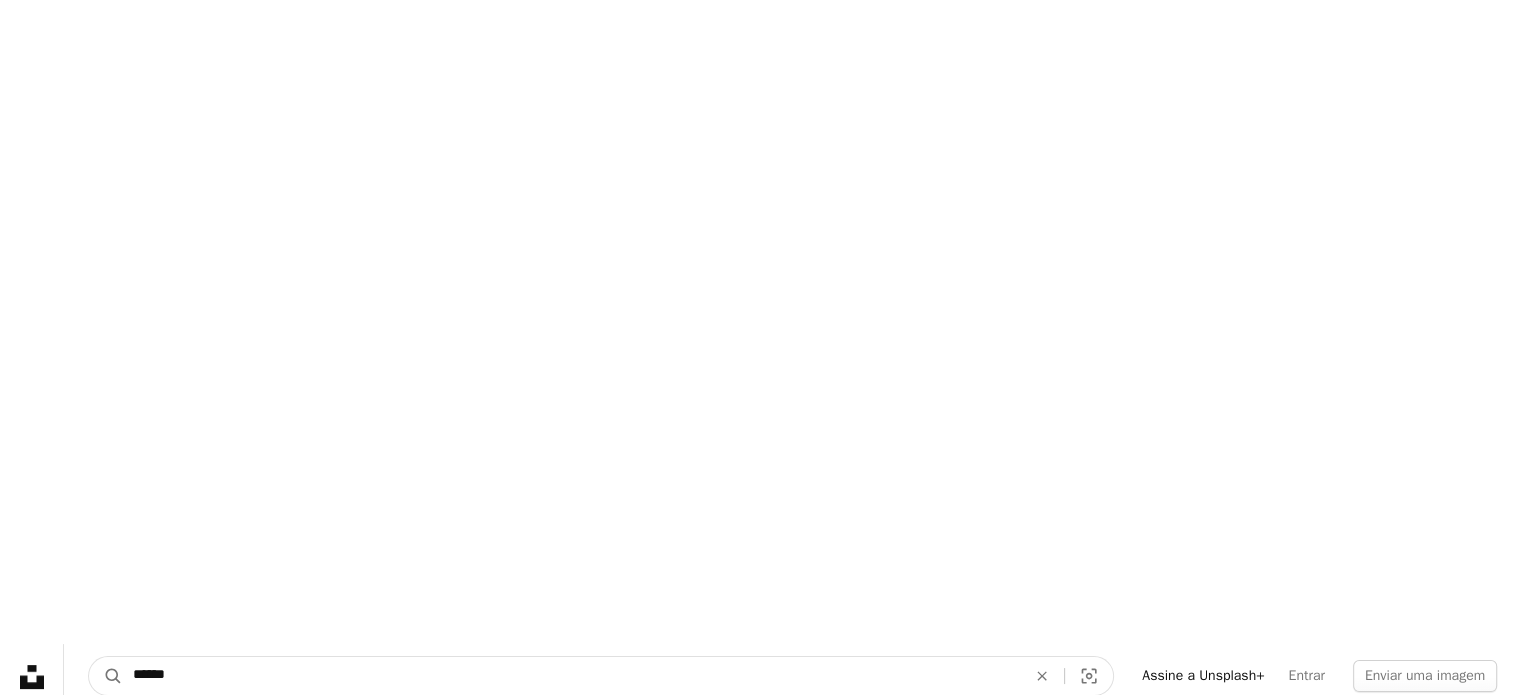 type on "*******" 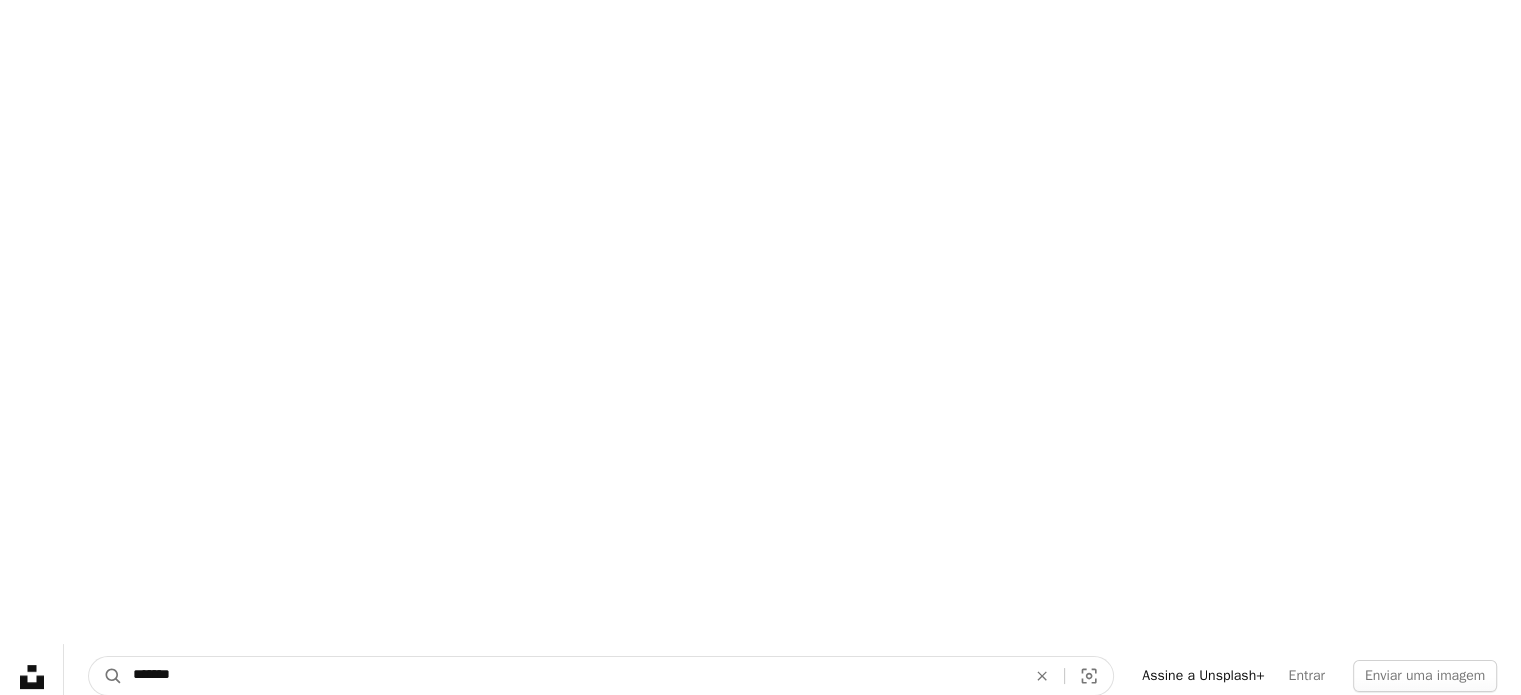 click on "A magnifying glass" at bounding box center (106, 676) 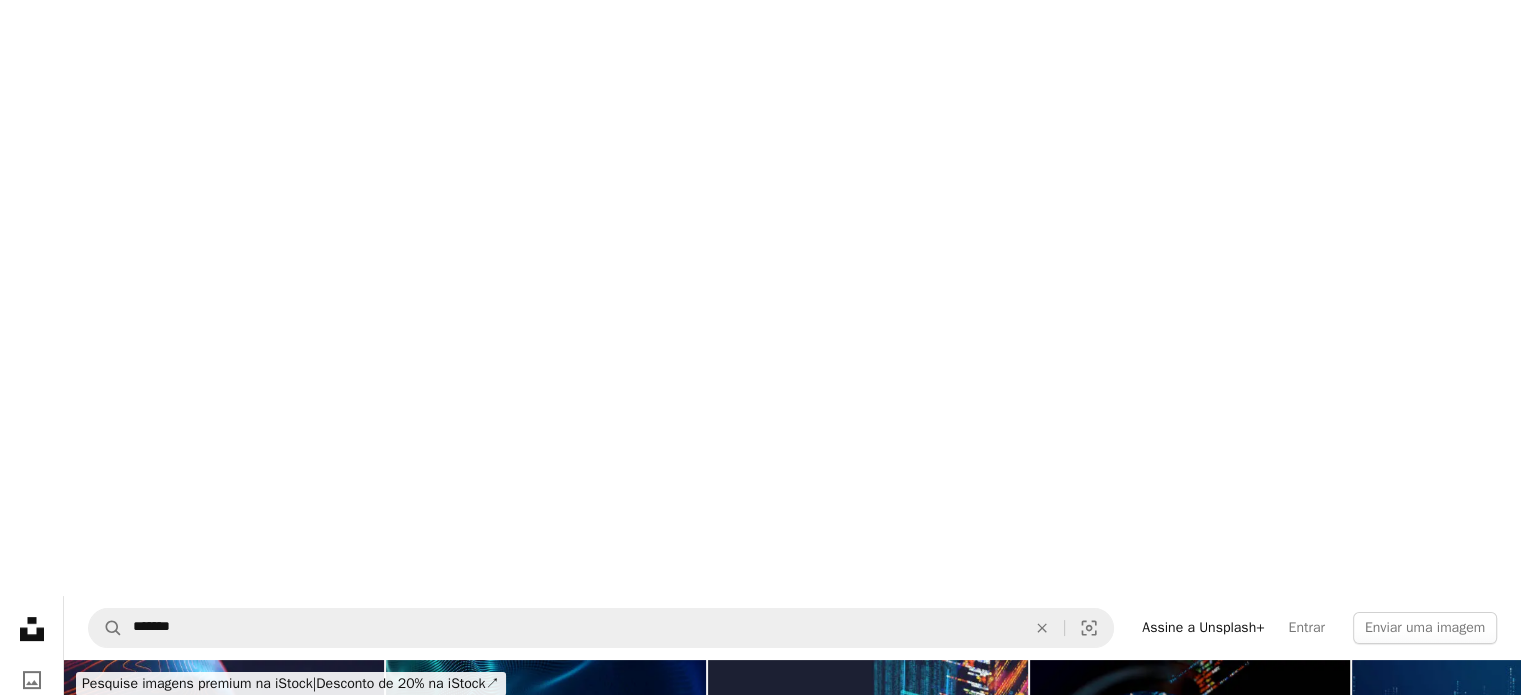 scroll, scrollTop: 0, scrollLeft: 0, axis: both 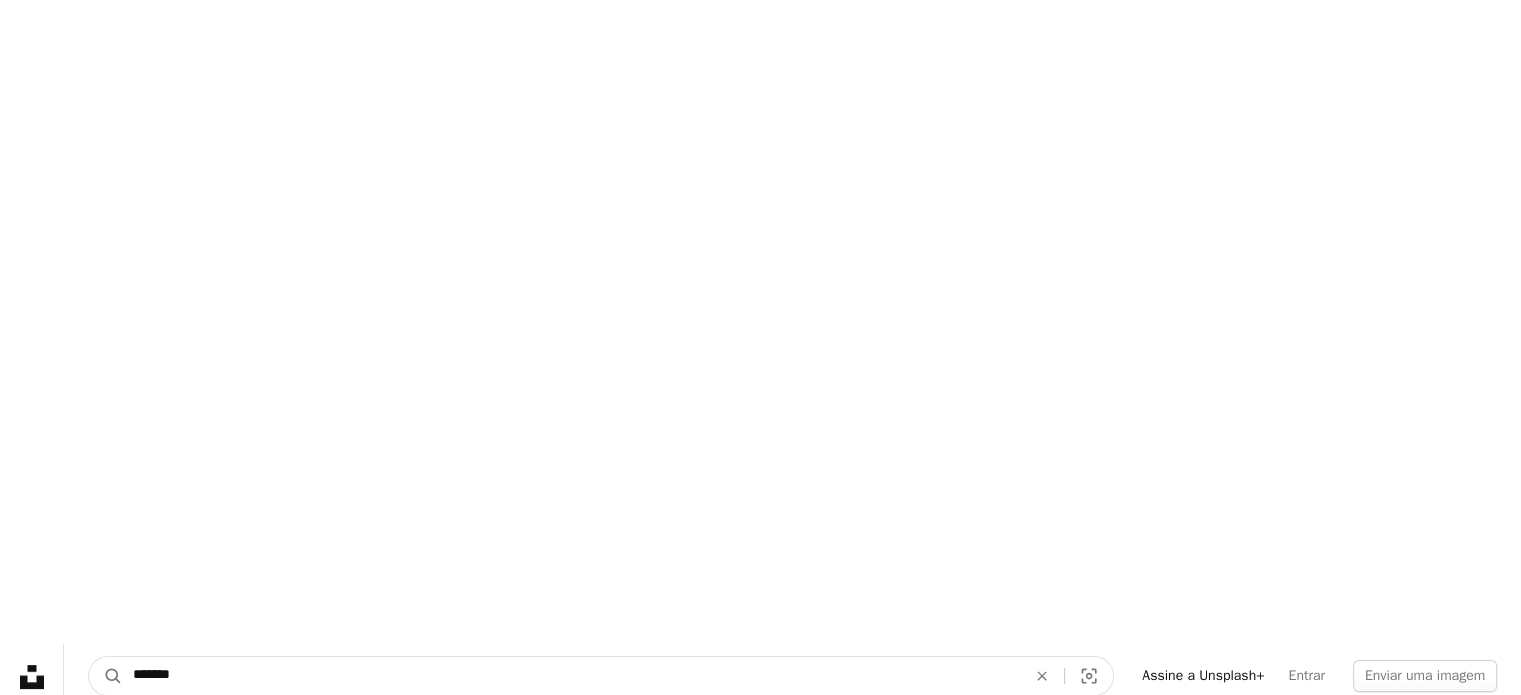 click on "*******" at bounding box center [571, 676] 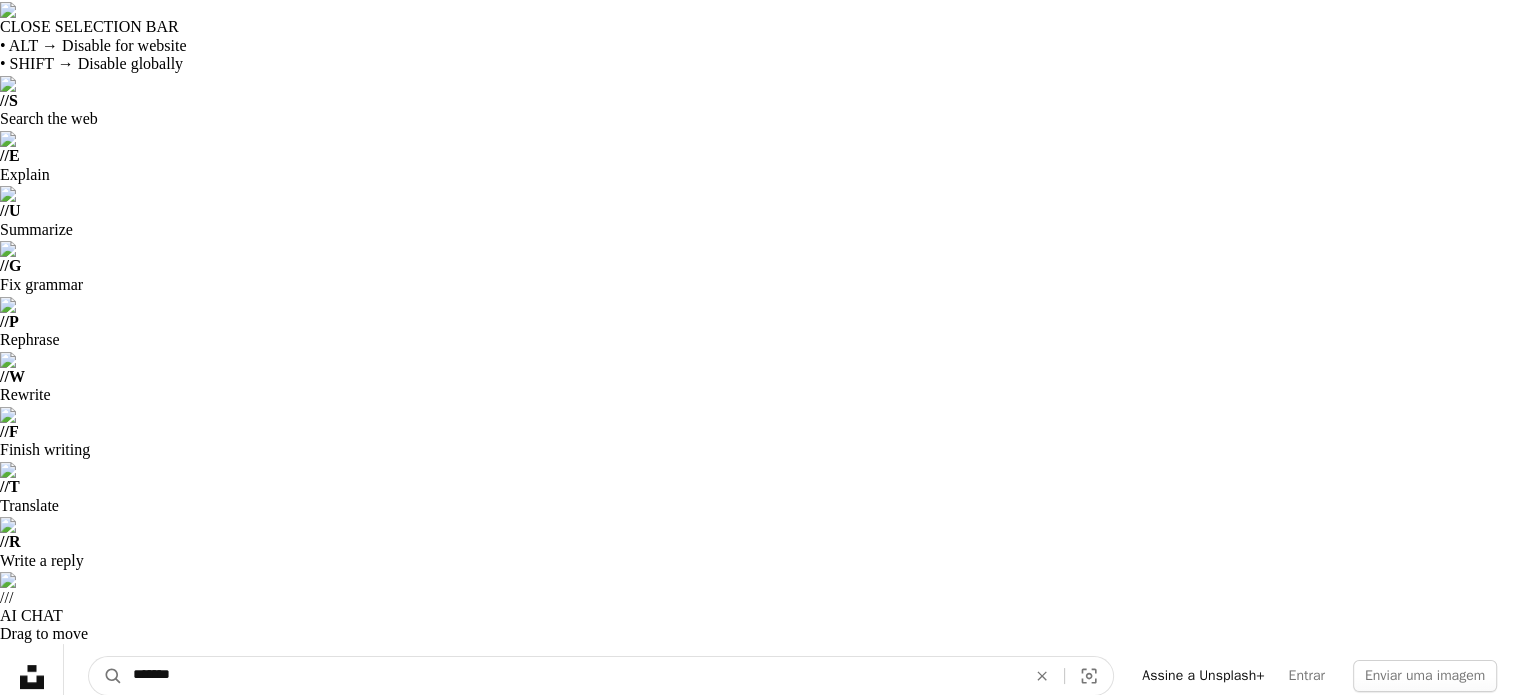 click on "*******" at bounding box center [571, 676] 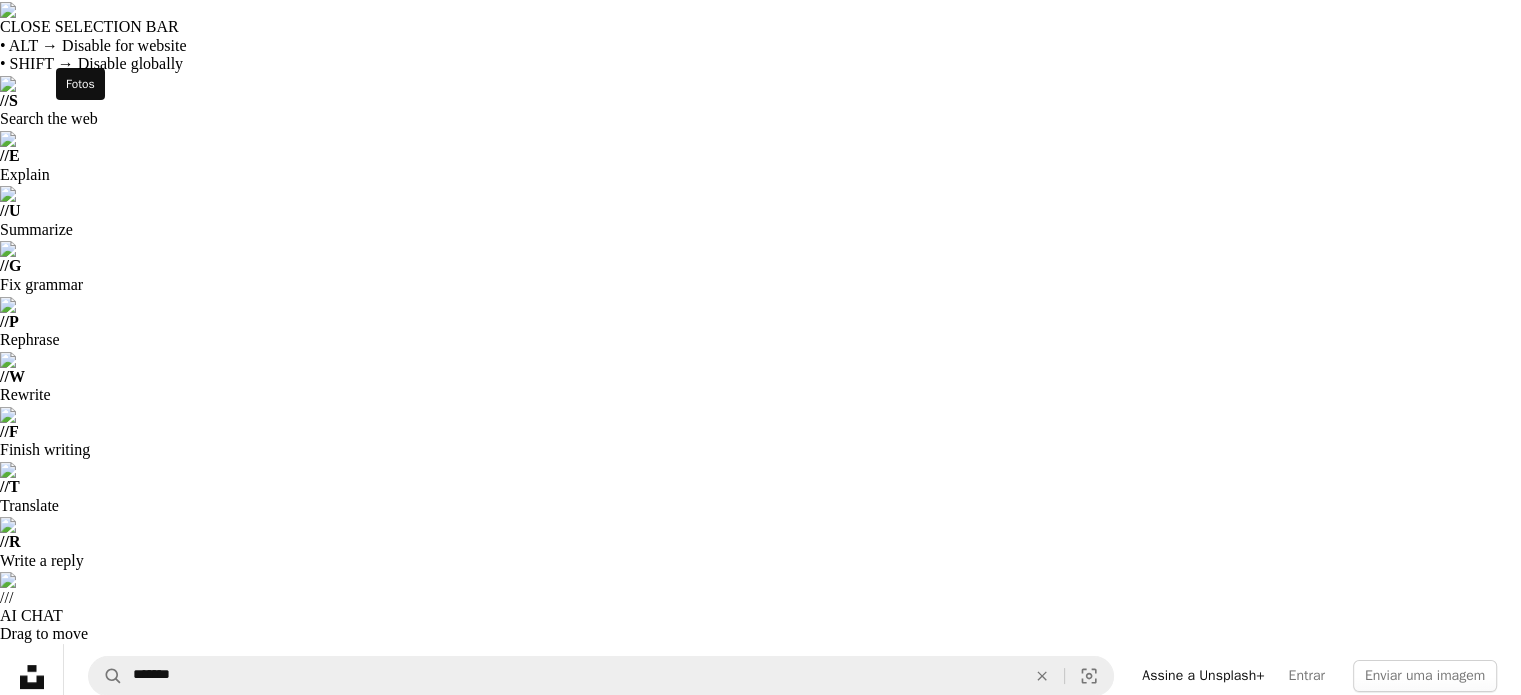 click on "A photo" 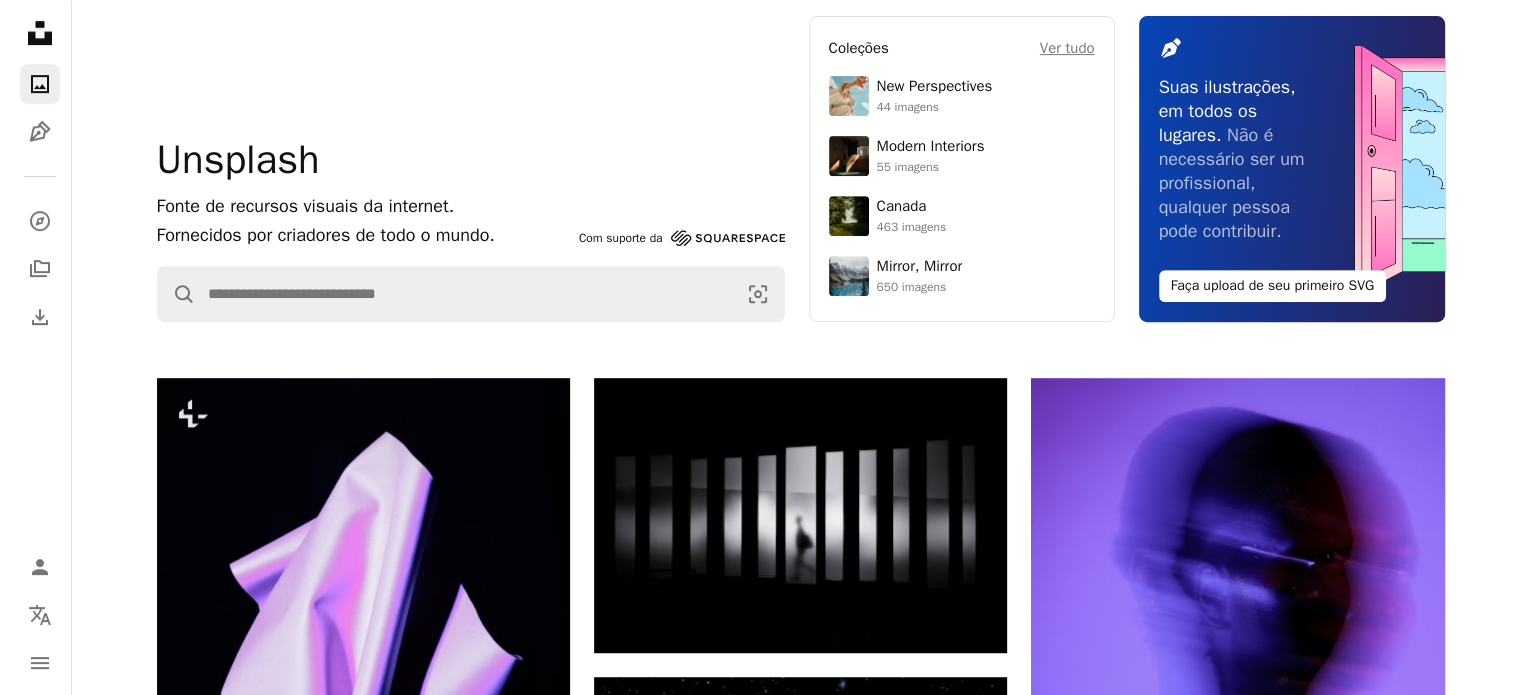 scroll, scrollTop: 1200, scrollLeft: 0, axis: vertical 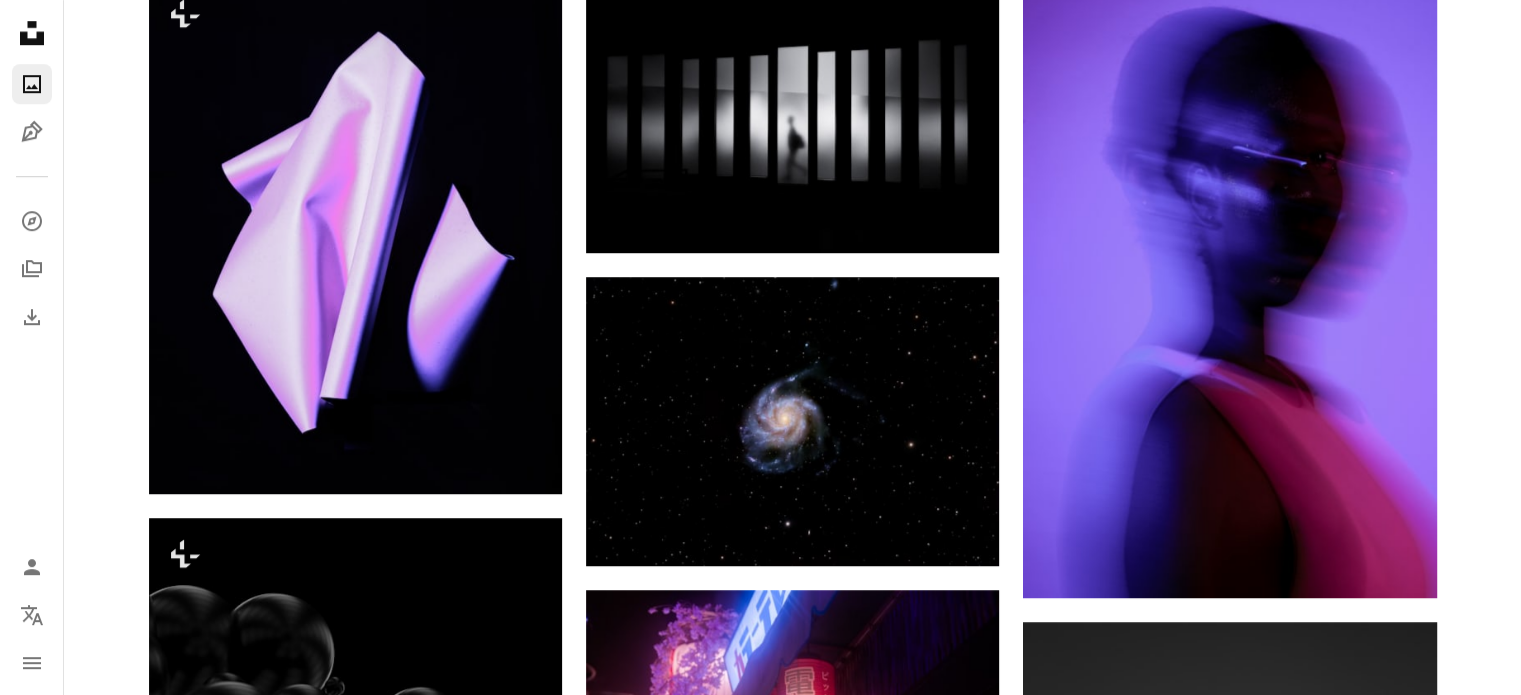 click at bounding box center (355, 1043) 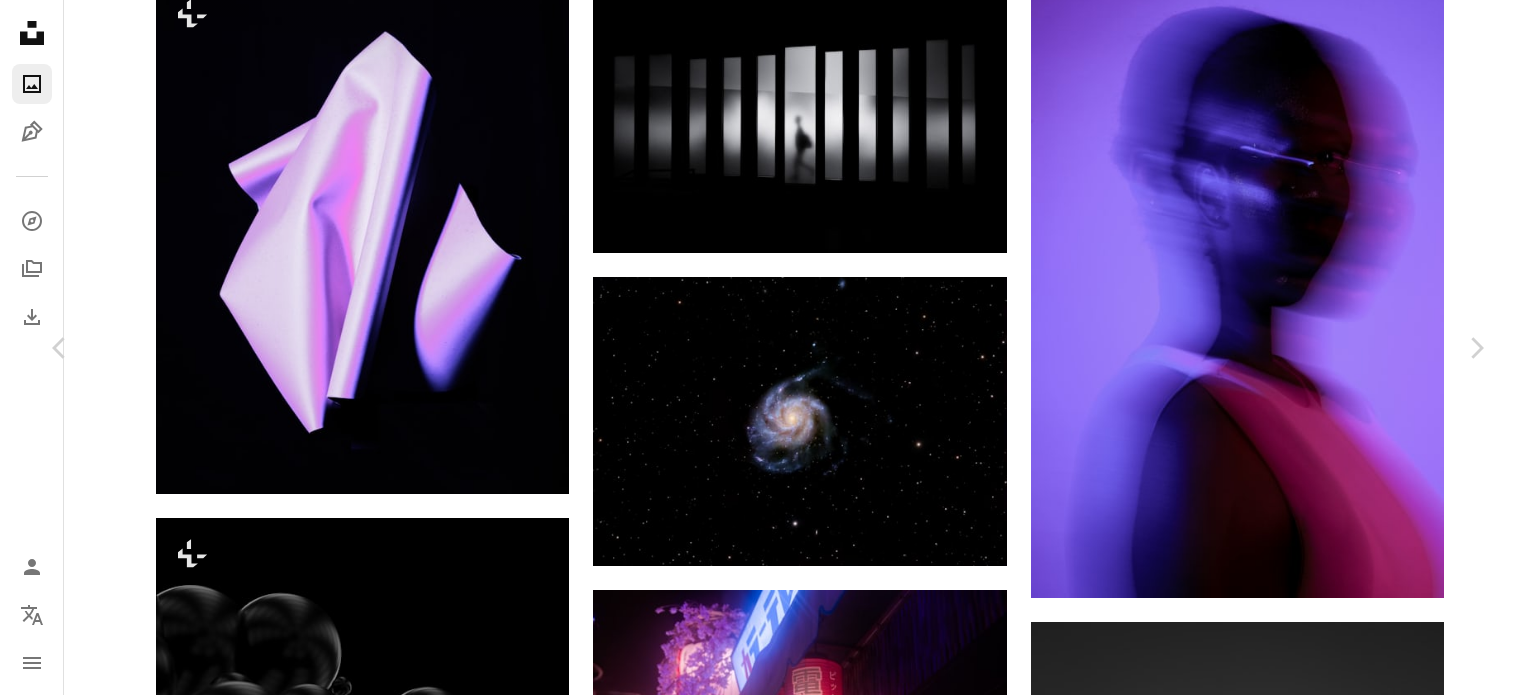 click on "Max Petrunin" at bounding box center (267, 27907) 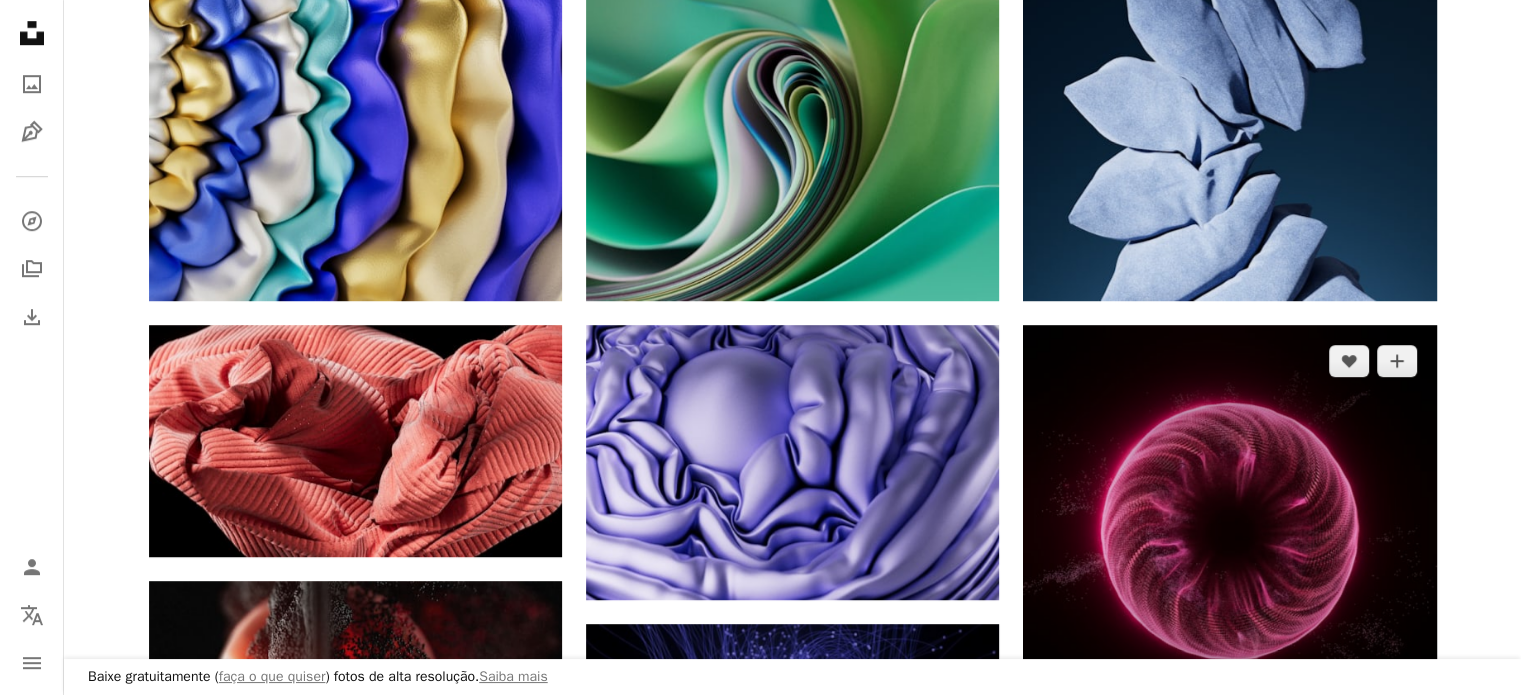 scroll, scrollTop: 1400, scrollLeft: 0, axis: vertical 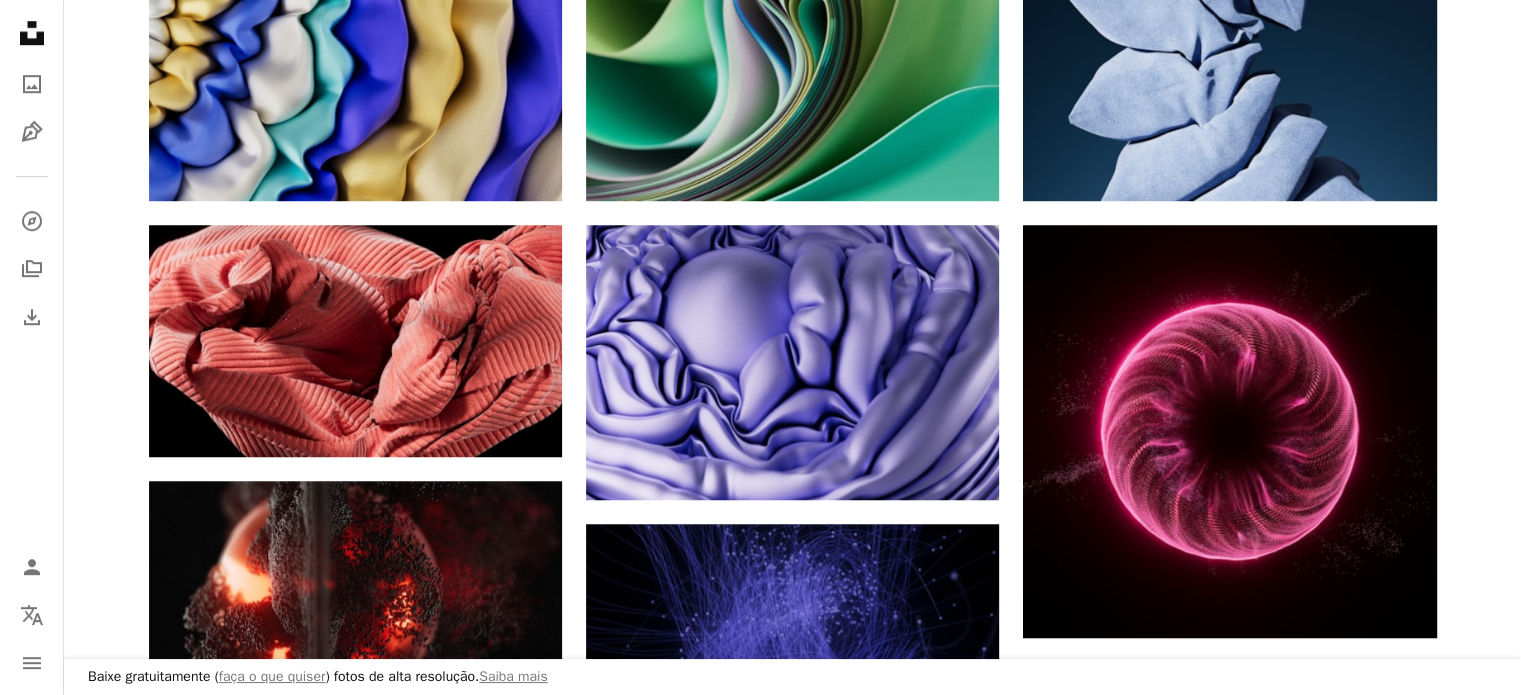 click on "Arrow pointing down" at bounding box center (1397, 1040) 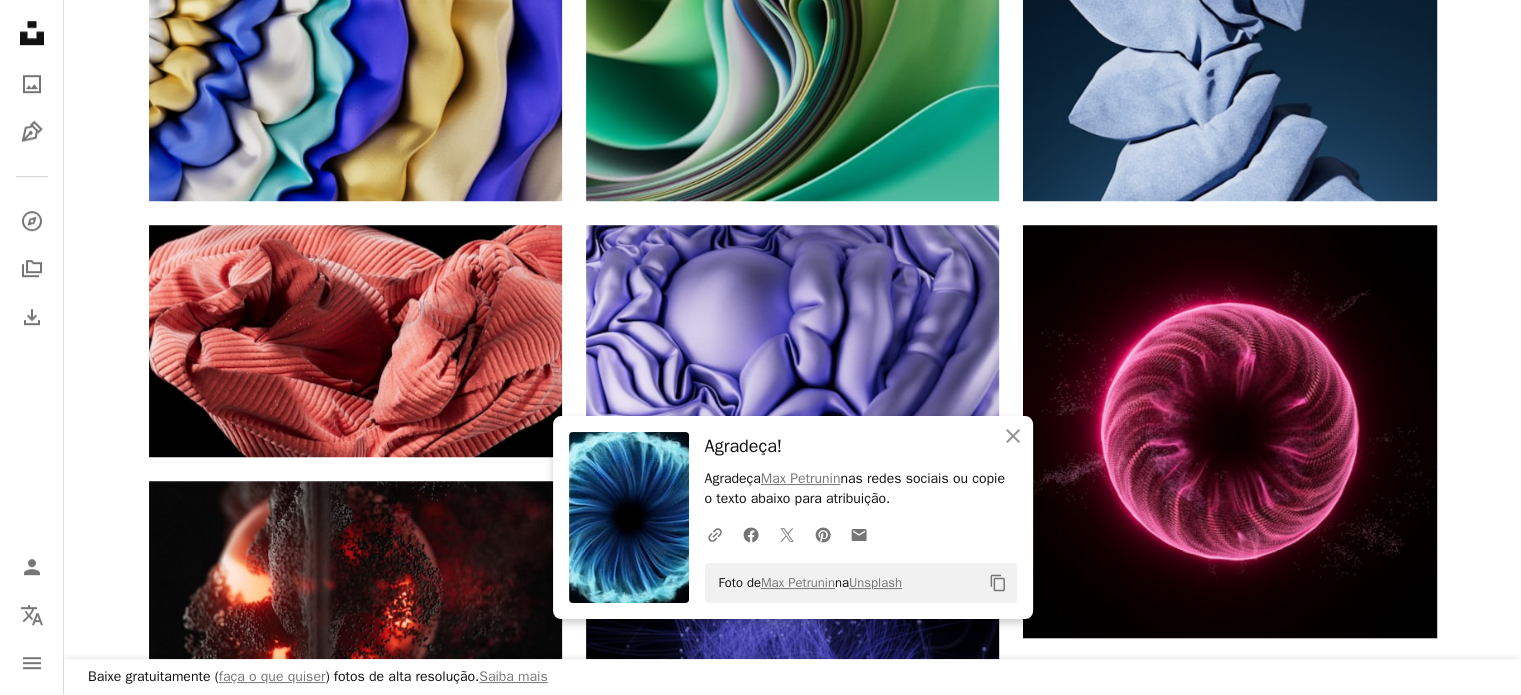 scroll, scrollTop: 1700, scrollLeft: 0, axis: vertical 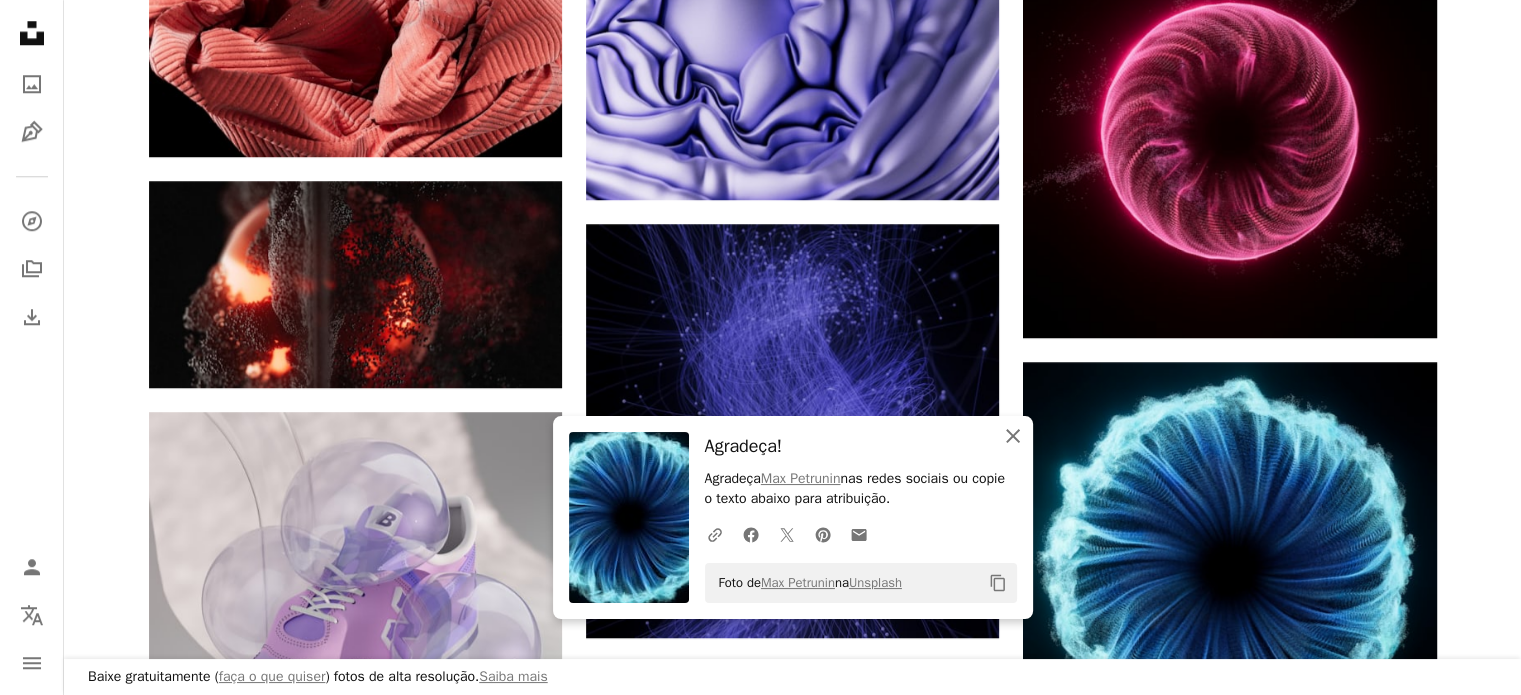click on "An X shape" 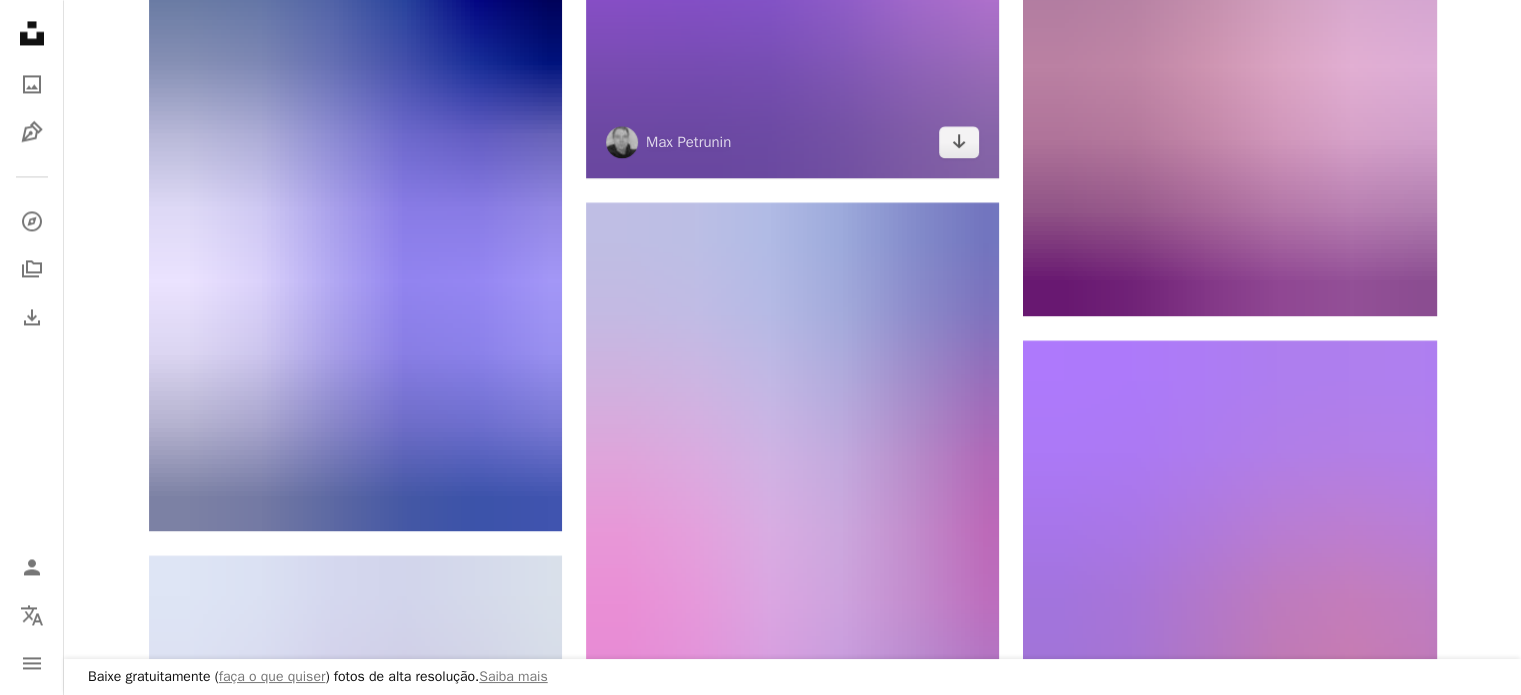 scroll, scrollTop: 3300, scrollLeft: 0, axis: vertical 